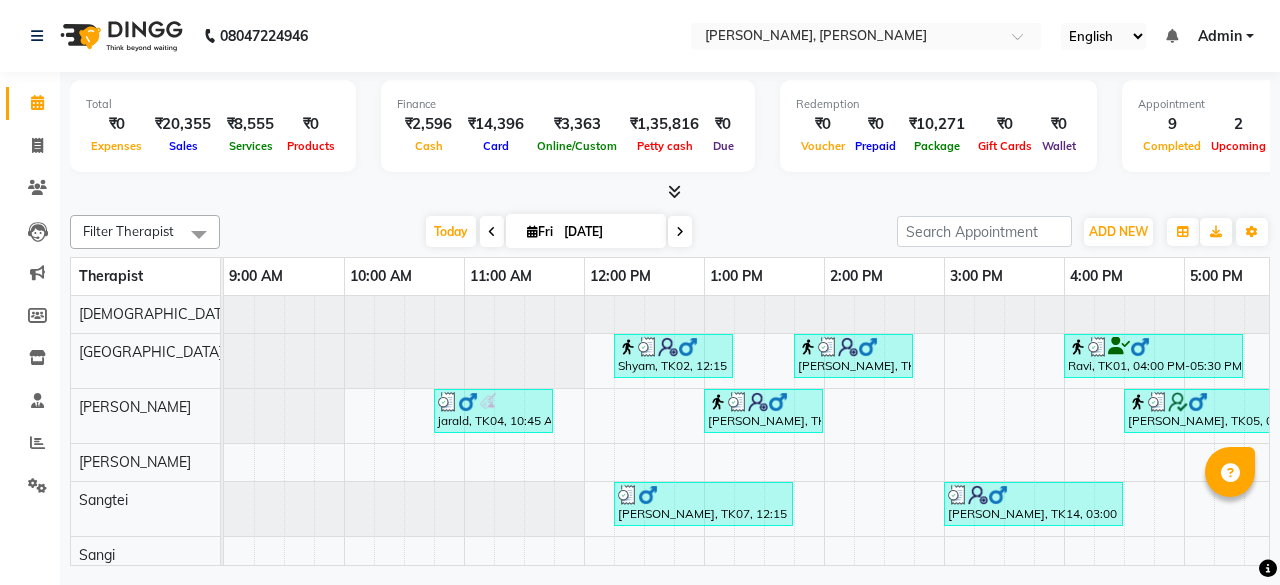 scroll, scrollTop: 0, scrollLeft: 0, axis: both 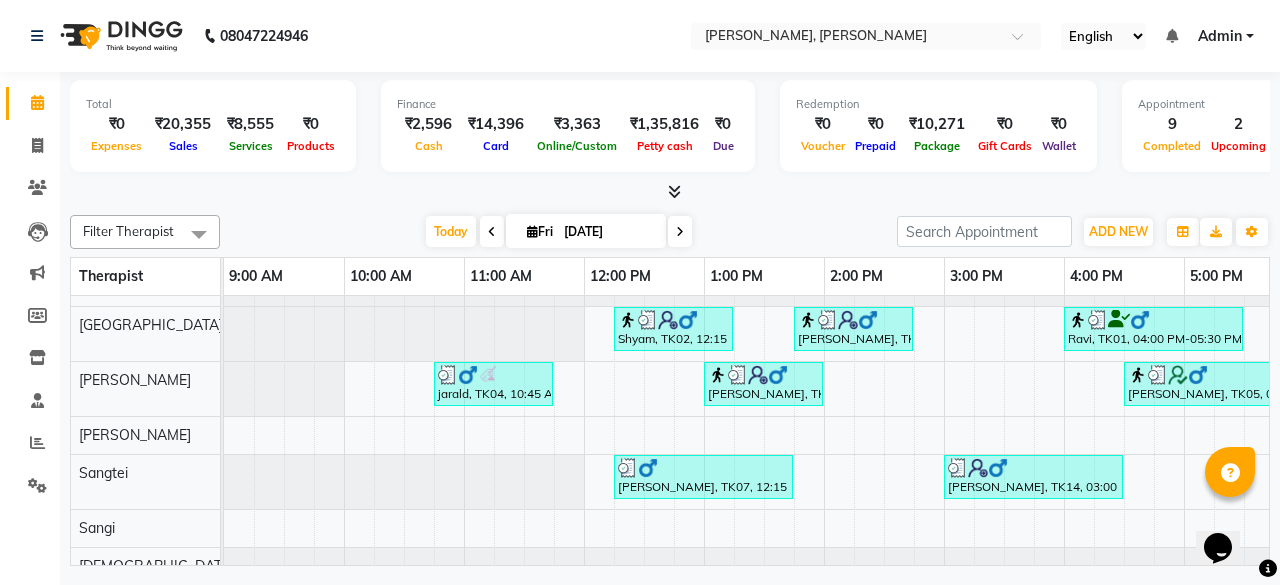 click at bounding box center [680, 232] 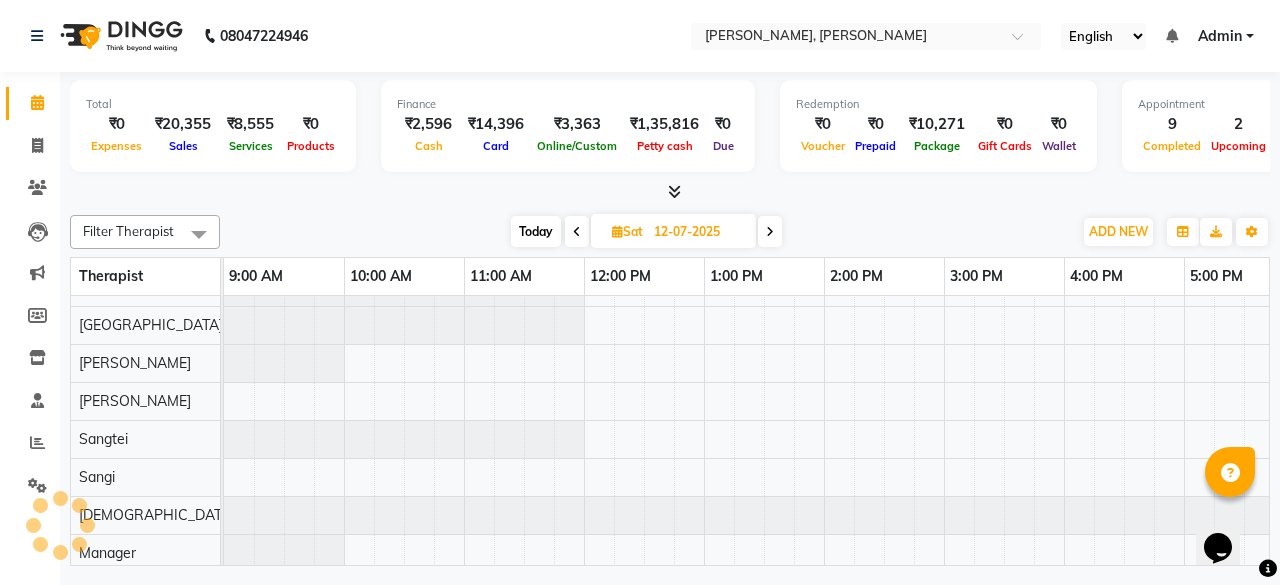 scroll, scrollTop: 0, scrollLeft: 514, axis: horizontal 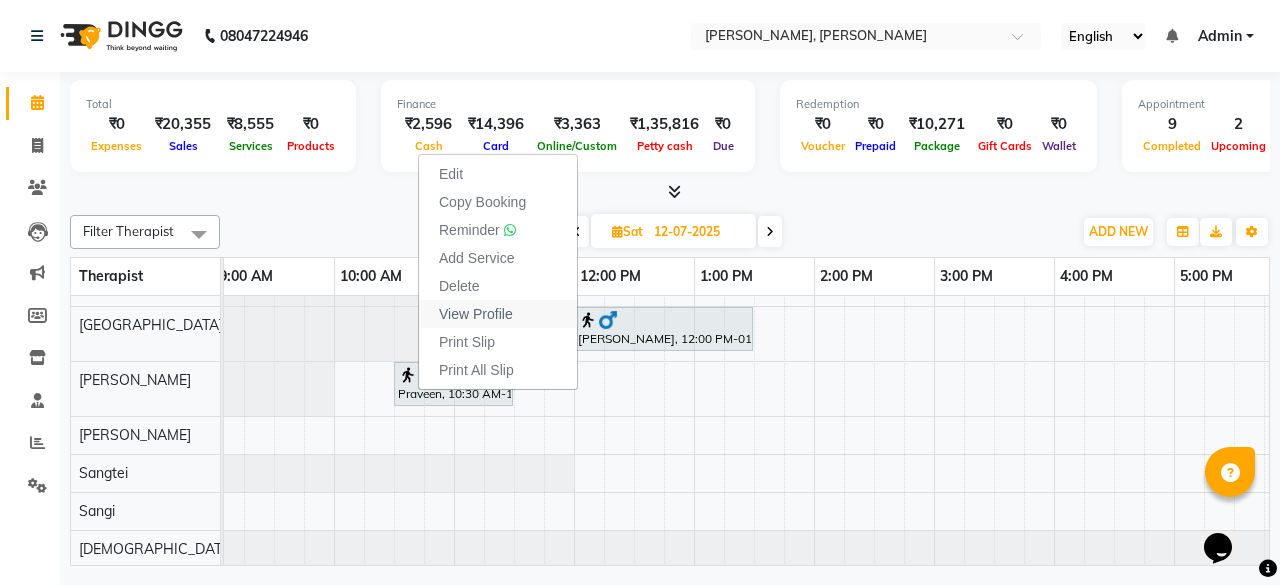 click on "View Profile" at bounding box center [498, 314] 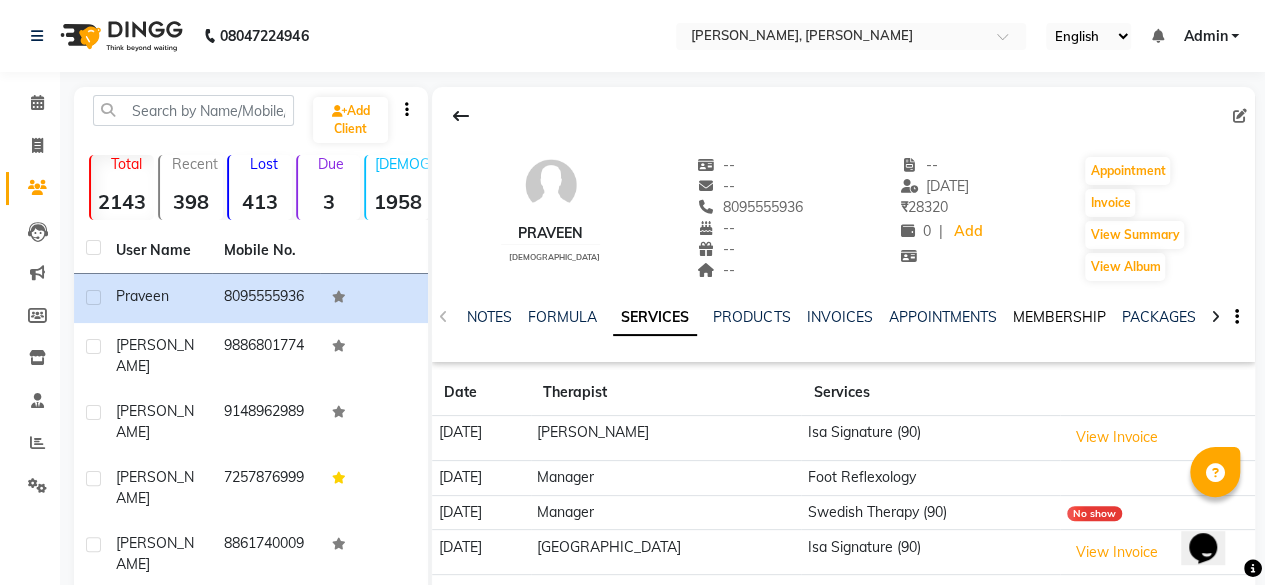 click on "MEMBERSHIP" 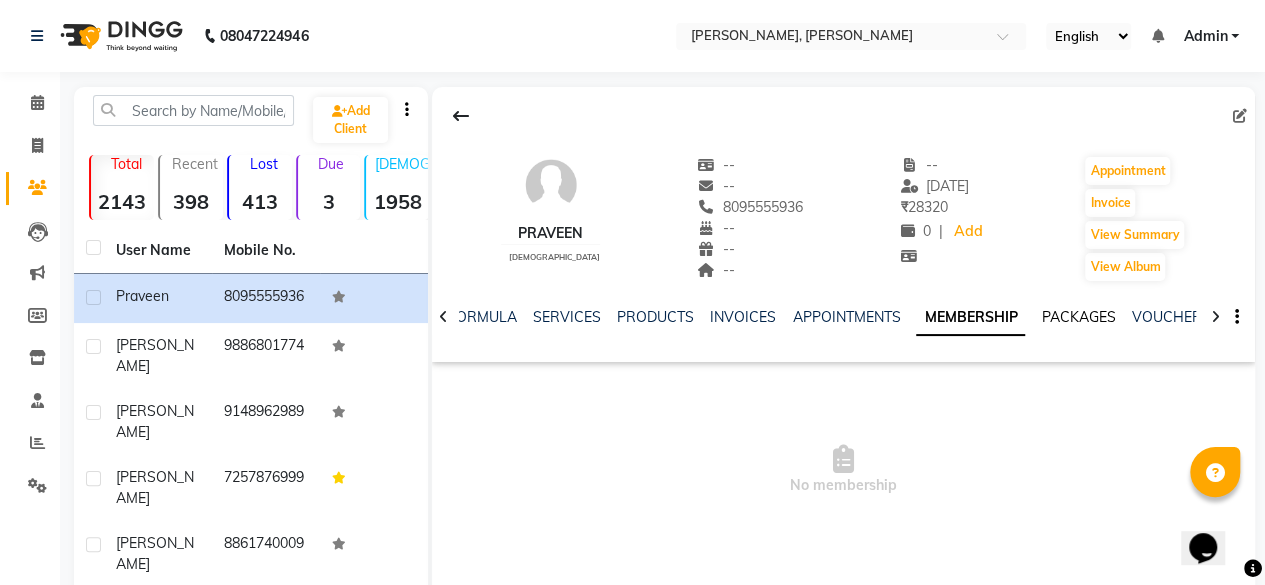 click on "PACKAGES" 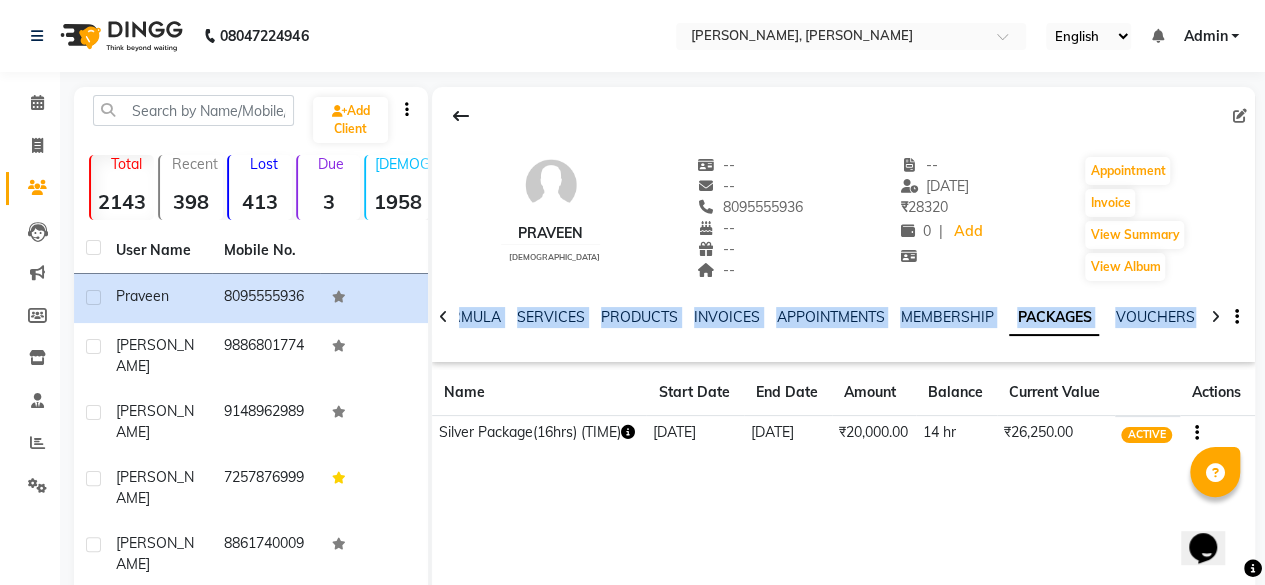 drag, startPoint x: 1261, startPoint y: 217, endPoint x: 1279, endPoint y: 293, distance: 78.10249 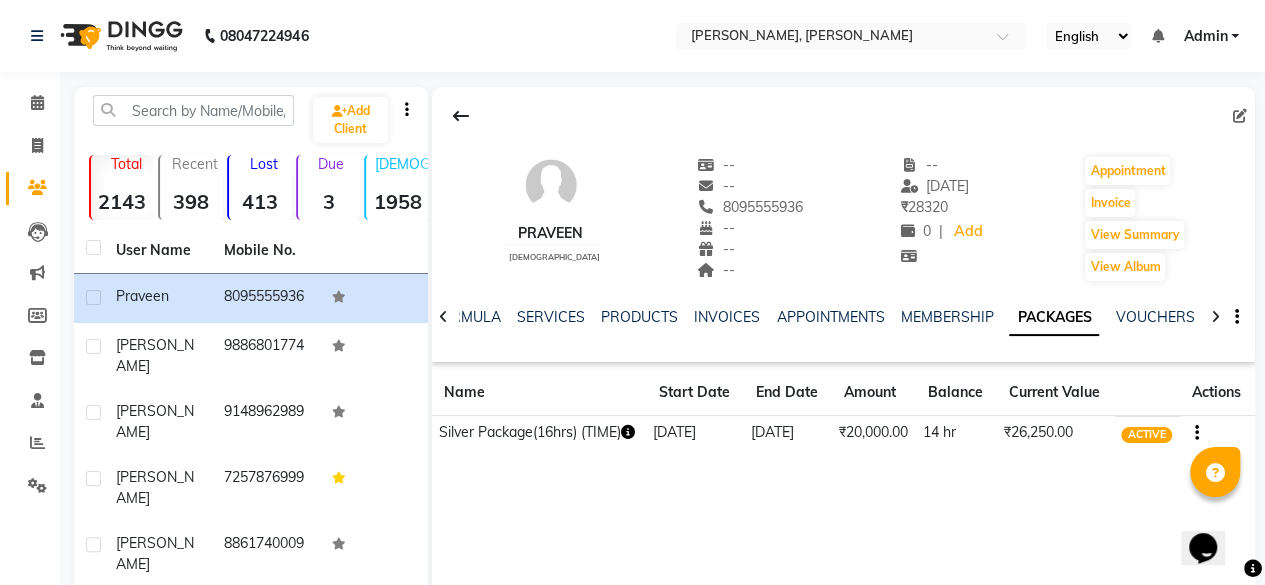 click on "Praveen    [DEMOGRAPHIC_DATA]  --   --   8095555936  --  --  --  -- [DATE] ₹    28320 0 |  Add   Appointment   Invoice  View Summary  View Album" 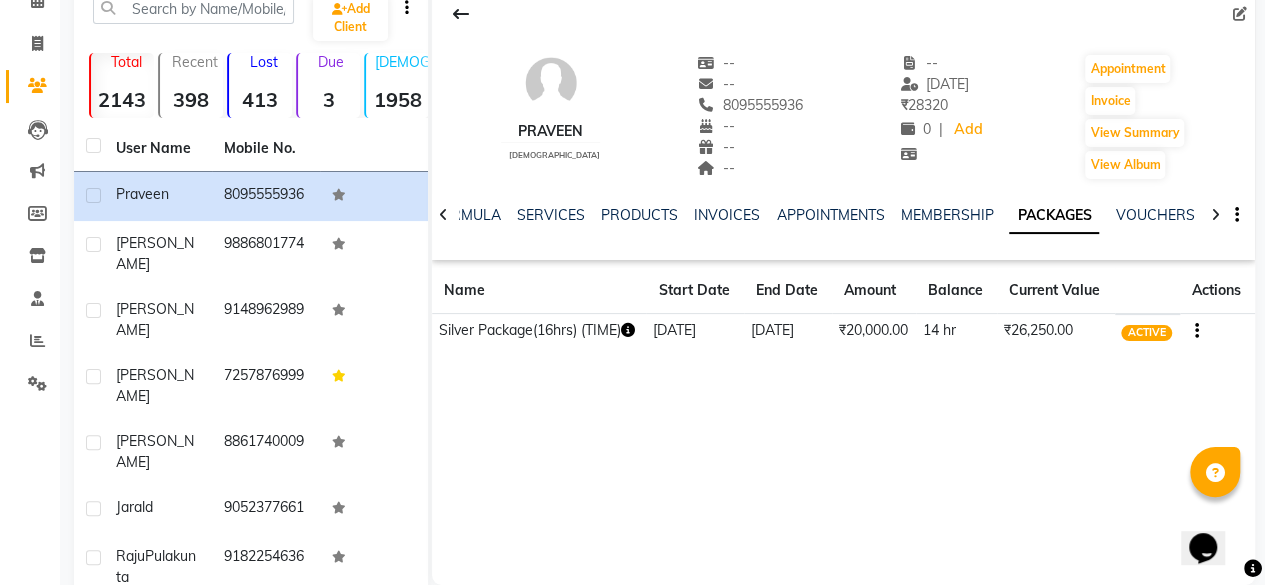scroll, scrollTop: 99, scrollLeft: 0, axis: vertical 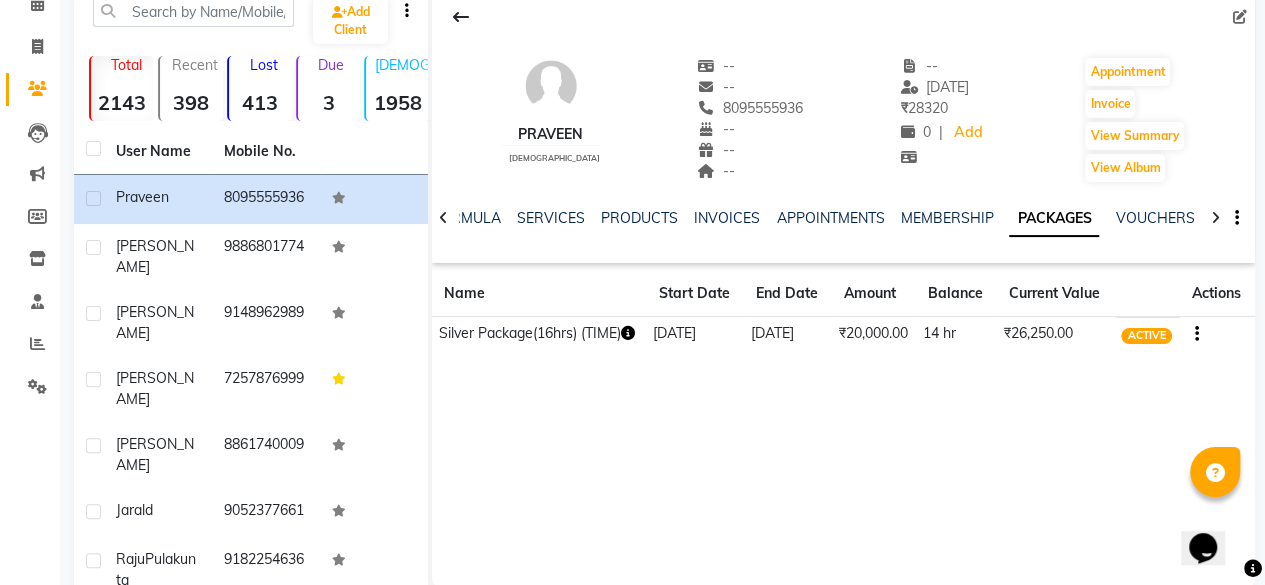click 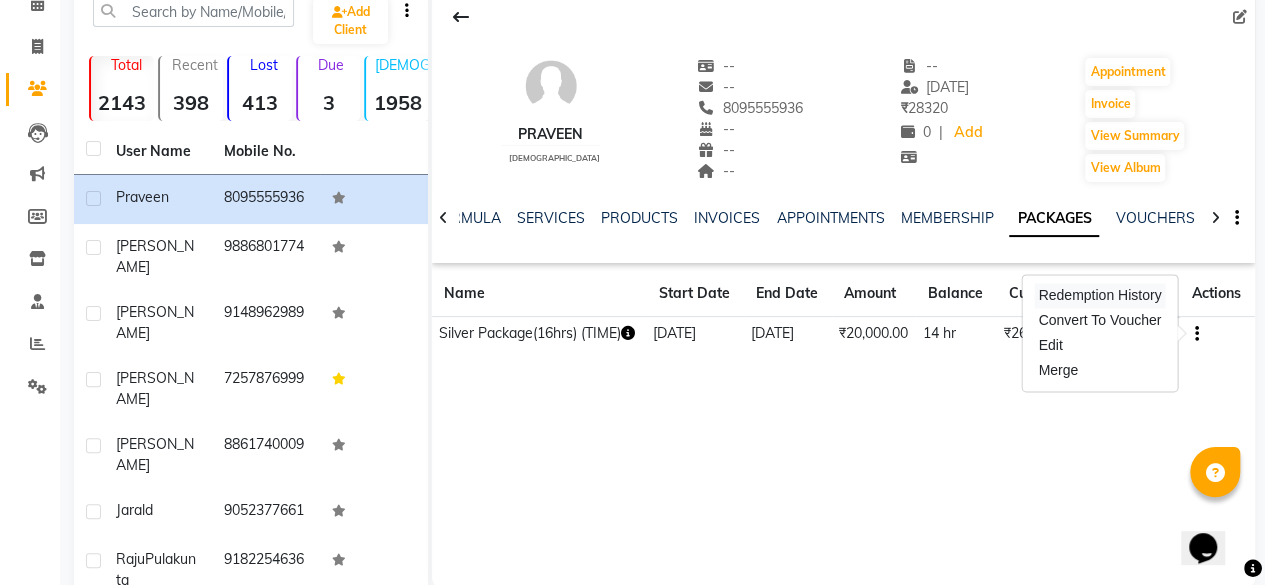 click on "Redemption History" at bounding box center (1099, 295) 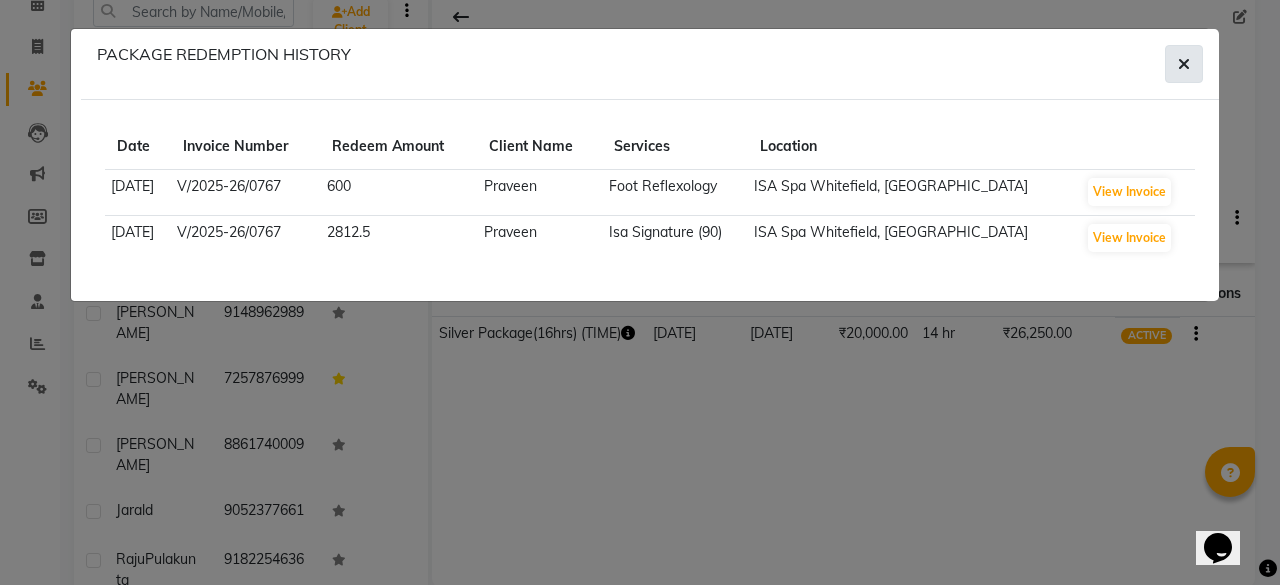 click 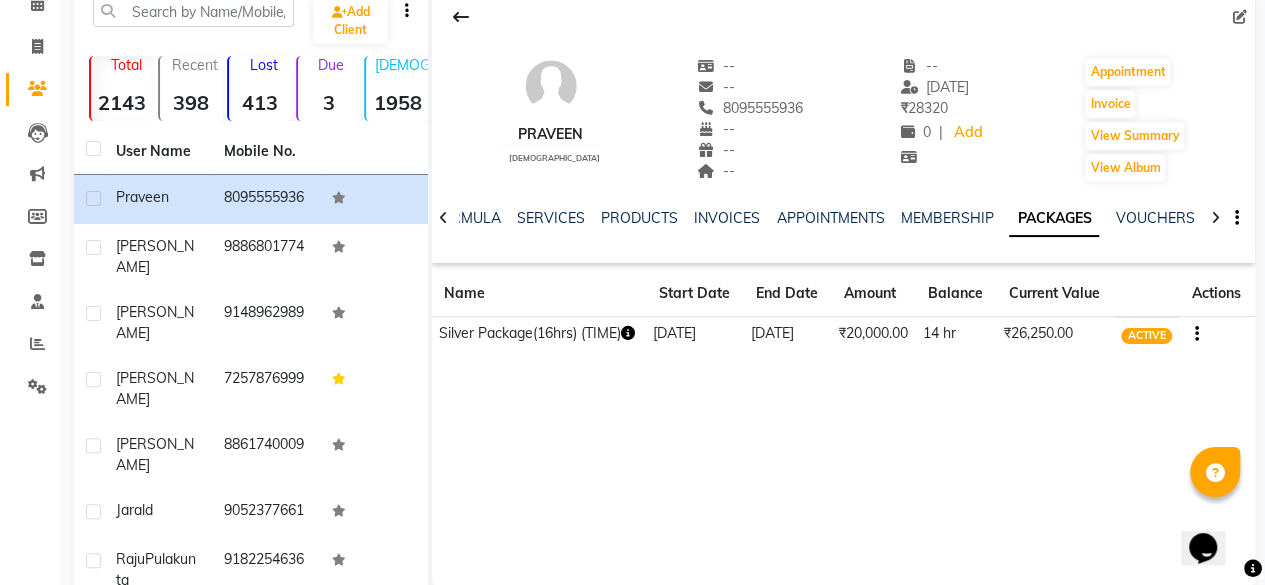click 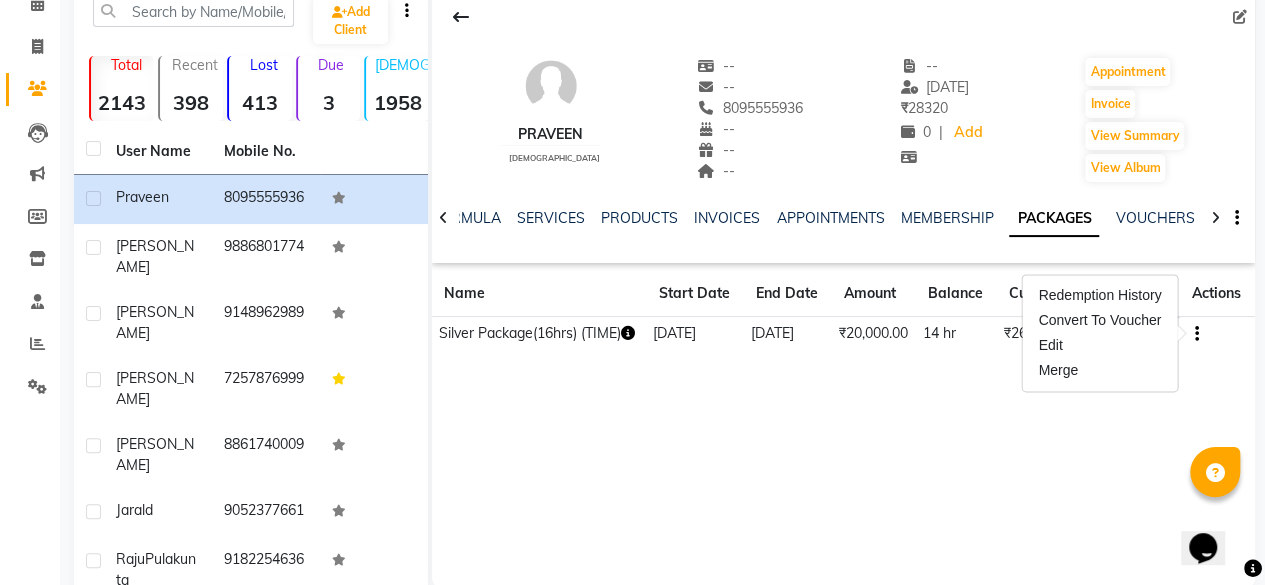click on "Praveen    [DEMOGRAPHIC_DATA]  --   --   8095555936  --  --  --  -- [DATE] ₹    28320 0 |  Add   Appointment   Invoice  View Summary  View Album  NOTES FORMULA SERVICES PRODUCTS INVOICES APPOINTMENTS MEMBERSHIP PACKAGES VOUCHERS GIFTCARDS POINTS FORMS FAMILY CARDS WALLET Name Start Date End Date Amount Balance Current Value Actions  Silver Package(16hrs) (TIME)  [DATE] [DATE]  ₹20,000.00   14 hr  ₹26,250.00 ACTIVE" 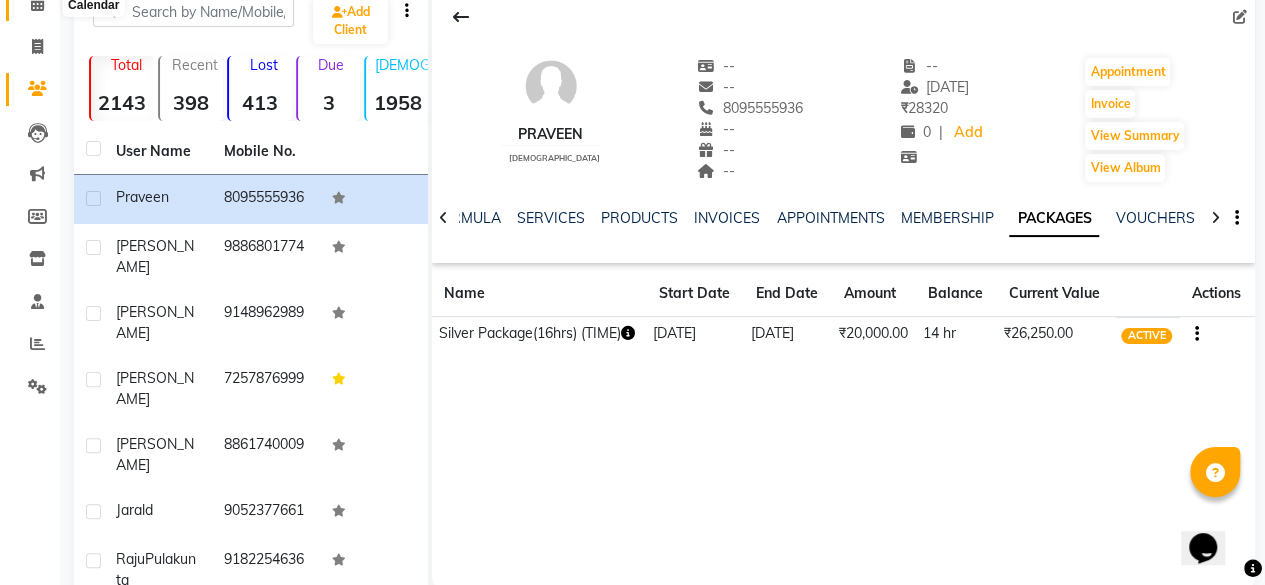 click 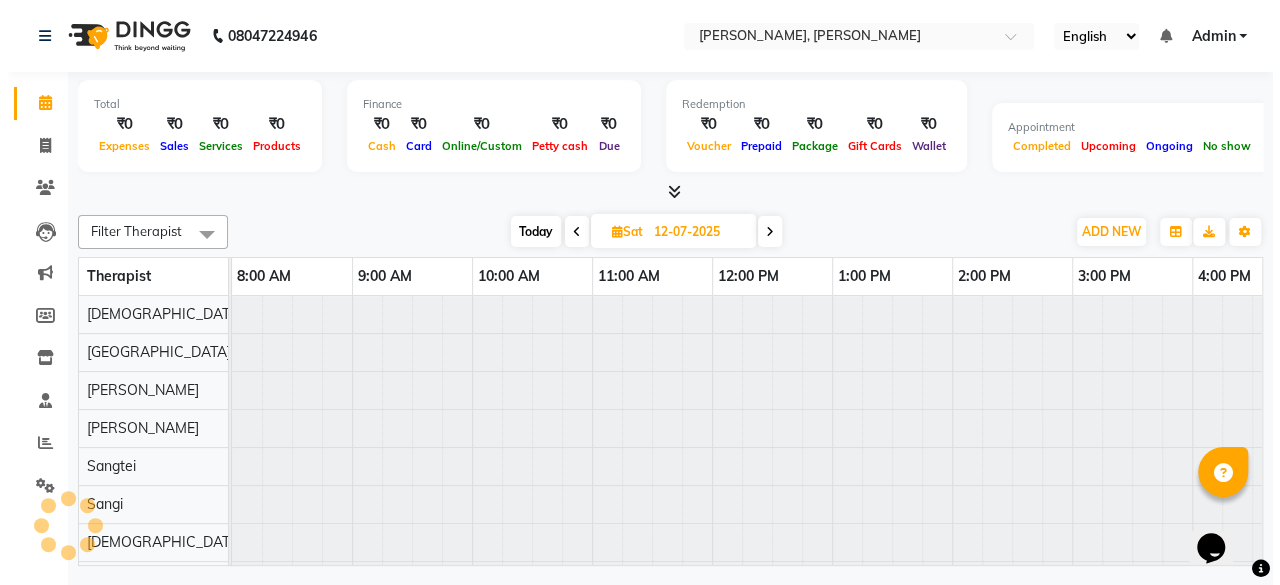 scroll, scrollTop: 0, scrollLeft: 0, axis: both 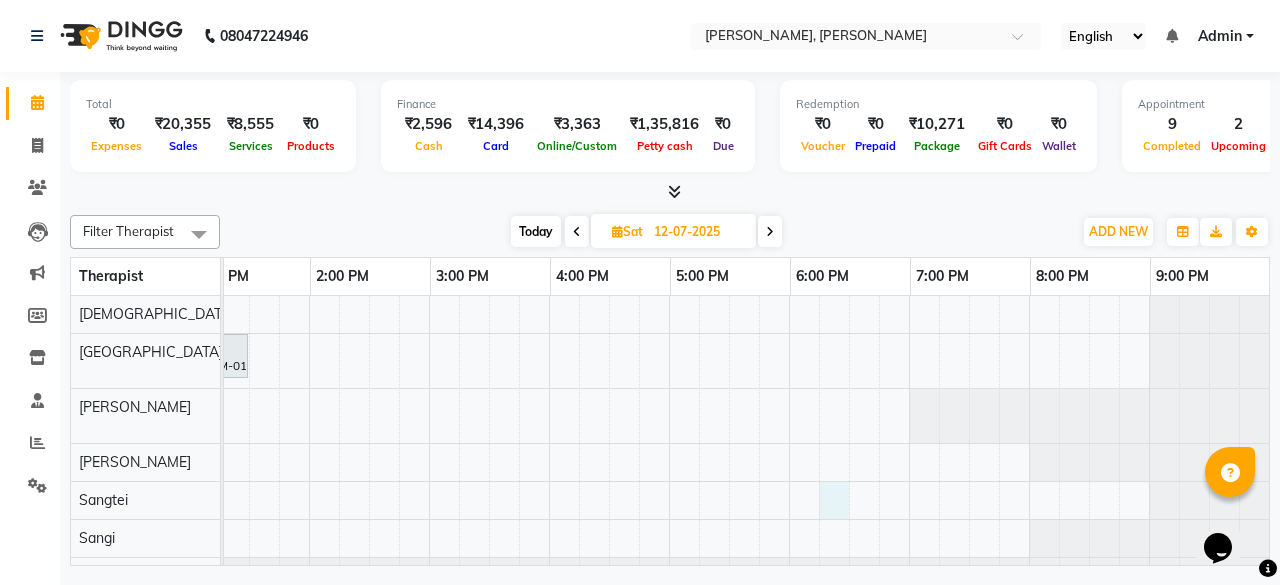 click on "[PERSON_NAME], 12:00 PM-01:30 PM, Deep Tissue Therapy (90)     Praveen, 10:30 AM-11:30 AM, Swedish Therapy (60)" at bounding box center [489, 464] 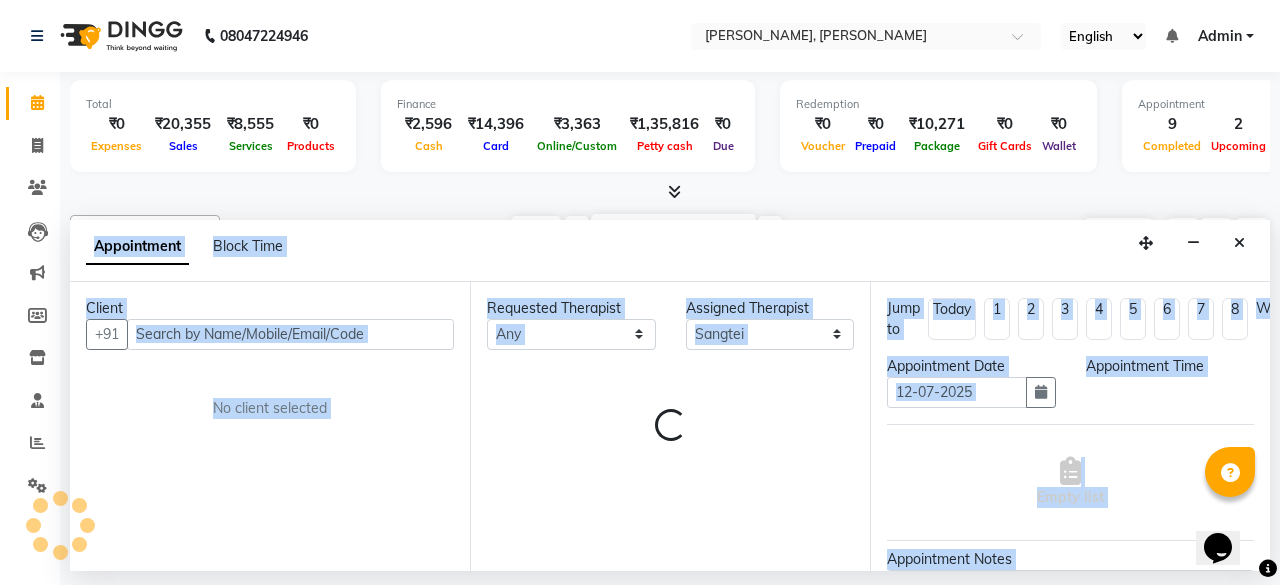 click on "Client +91  No client selected  Requested Therapist Any [PERSON_NAME] [DEMOGRAPHIC_DATA] Manager Sangi Sangtei [PERSON_NAME] Lalnunziri Assigned Therapist Select [PERSON_NAME] [DEMOGRAPHIC_DATA] Manager Sangi Sangtei [PERSON_NAME] Lalnunziri Loading... Jump to [DATE] 1 2 3 4 5 6 7 8 Weeks Appointment Date [DATE] Appointment Time  Empty list  Appointment Notes Status Select TENTATIVE CONFIRM UPCOMING Merge Services of Same therapist  Book" at bounding box center [670, 426] 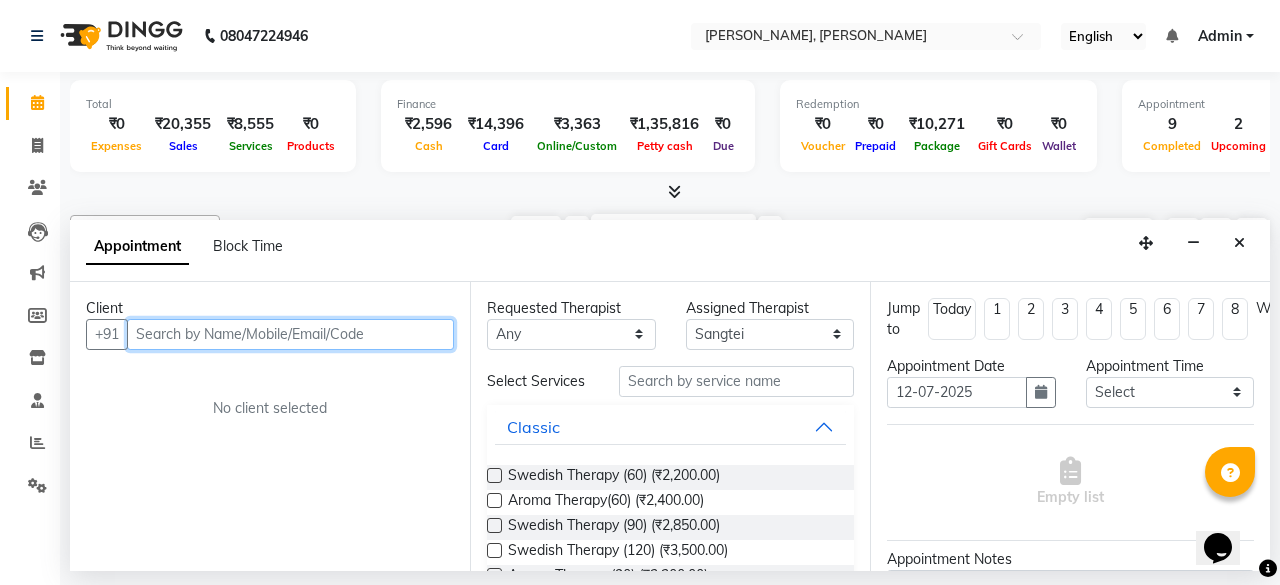 click at bounding box center (290, 334) 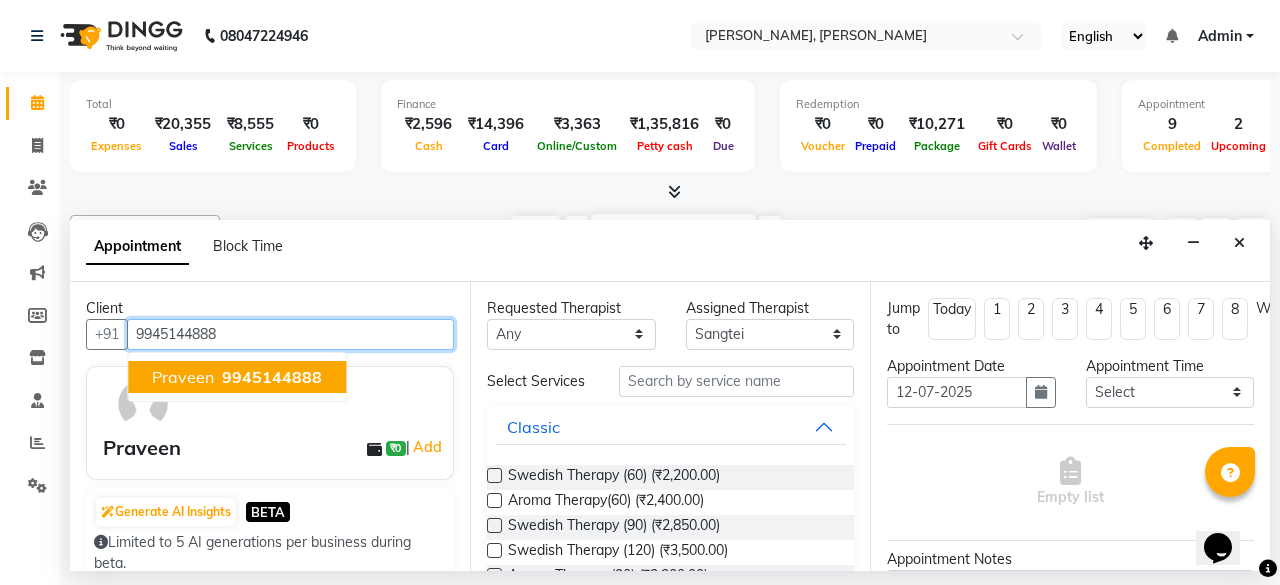 click on "9945144888" at bounding box center [272, 377] 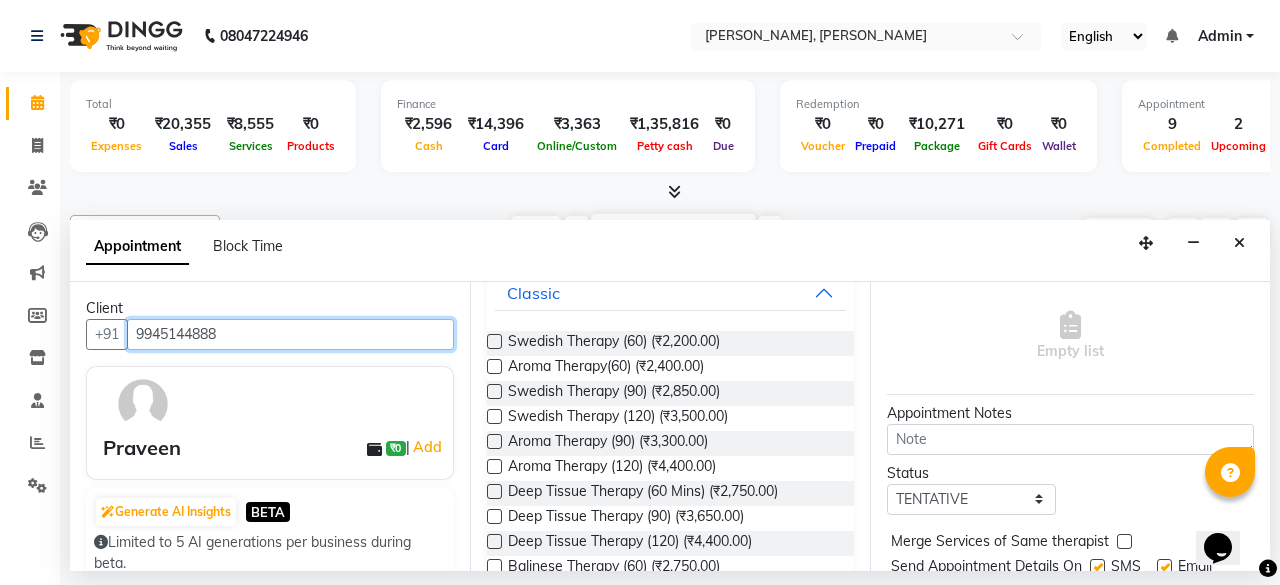 type on "9945144888" 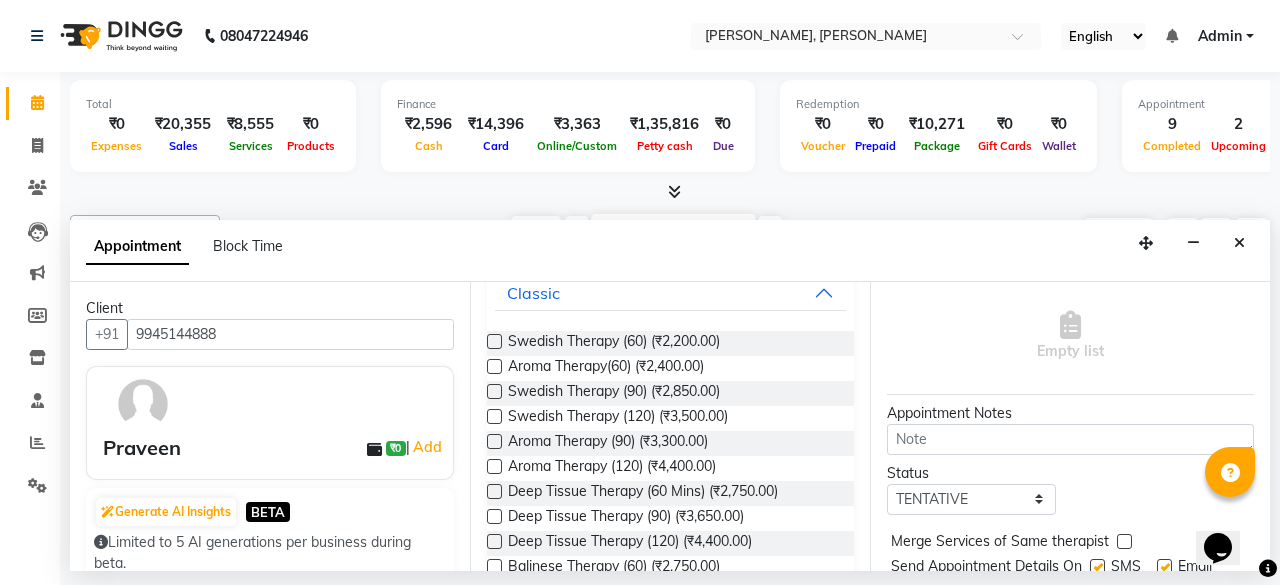 click at bounding box center (494, 391) 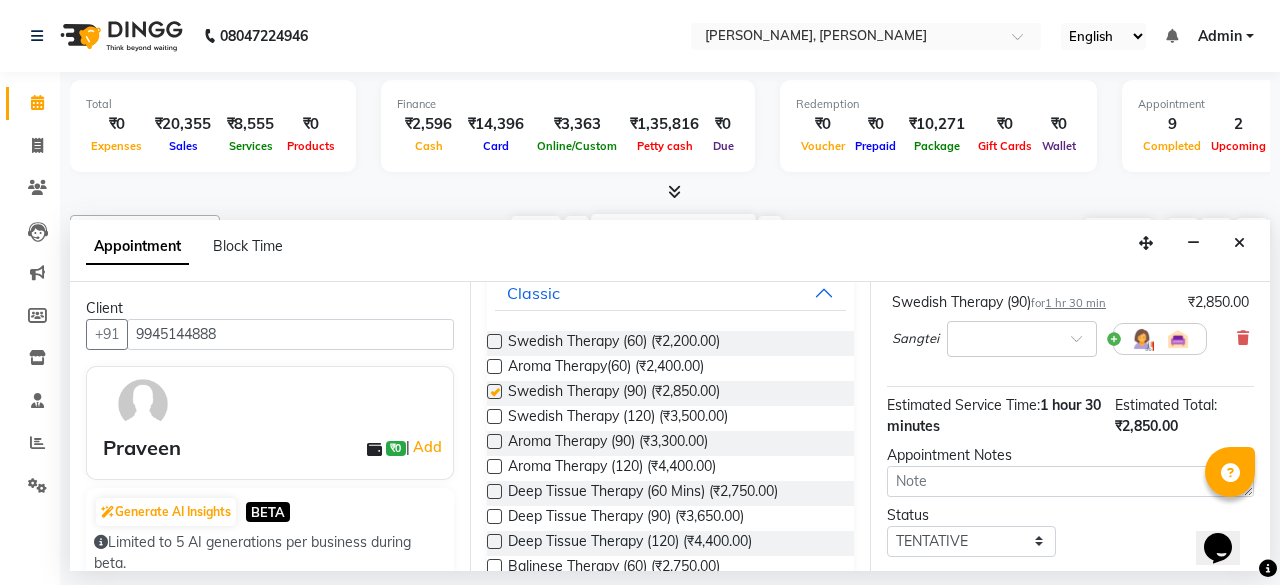 checkbox on "false" 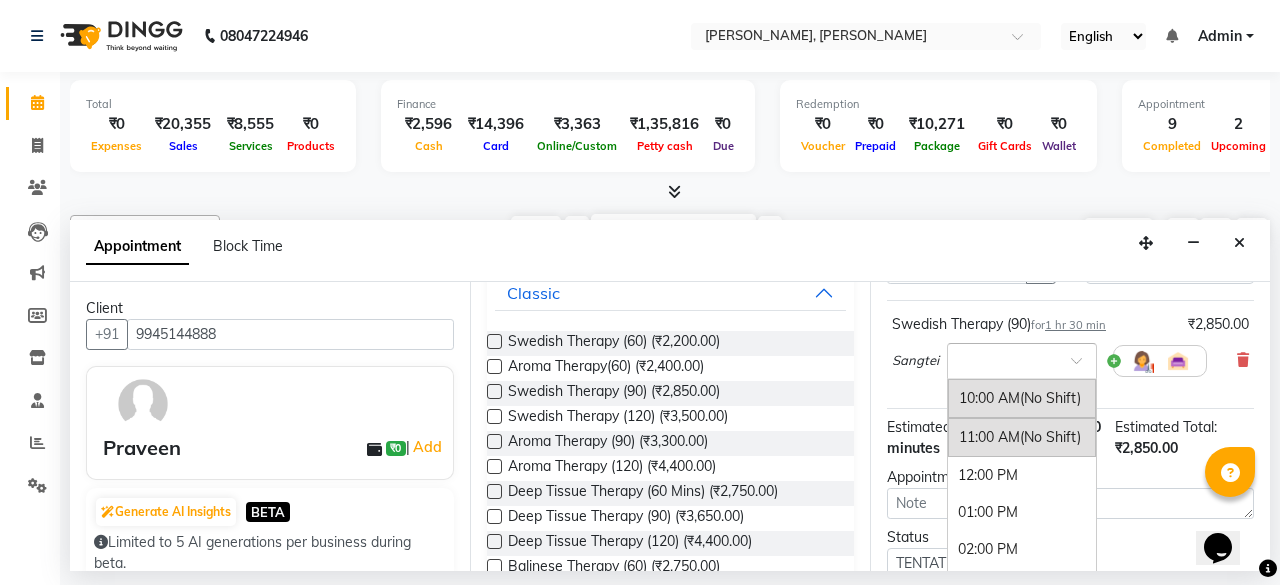 click at bounding box center [1083, 366] 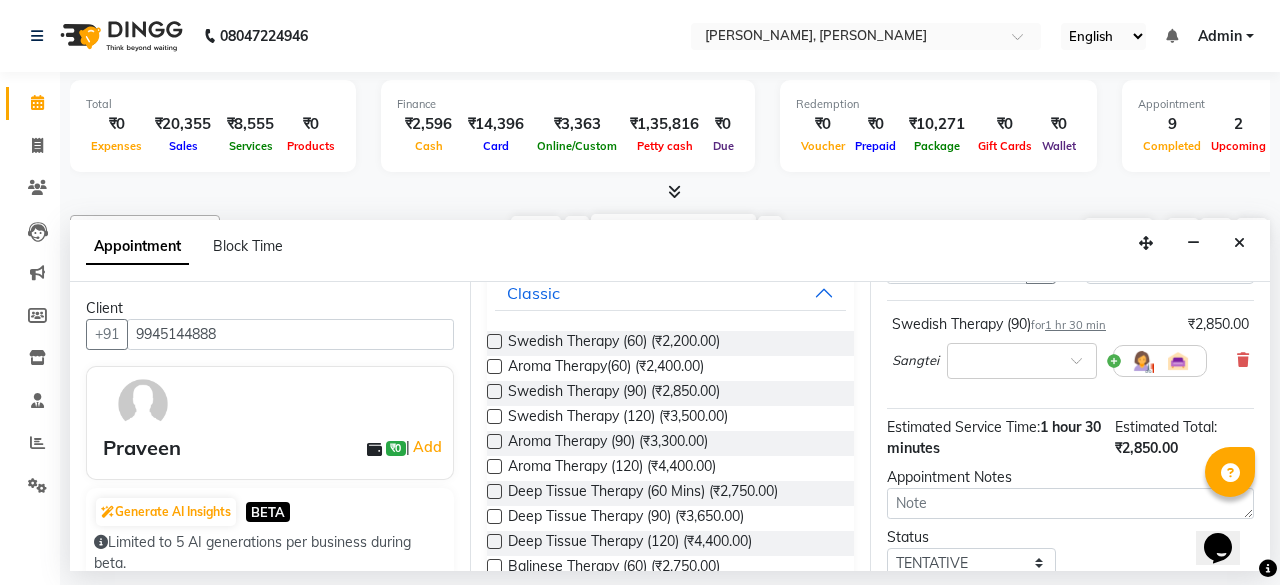 click on "Swedish Therapy (90)   for  1 hr 30 min ₹2,850.00 Sangtei ×" at bounding box center [1070, 354] 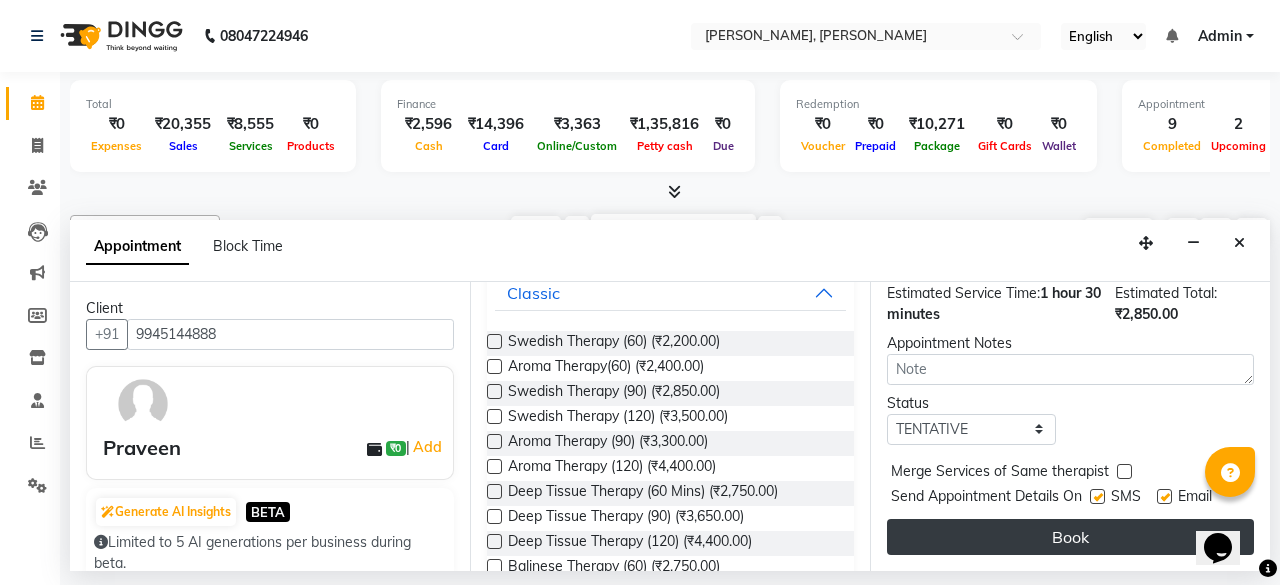 click on "Book" at bounding box center (1070, 537) 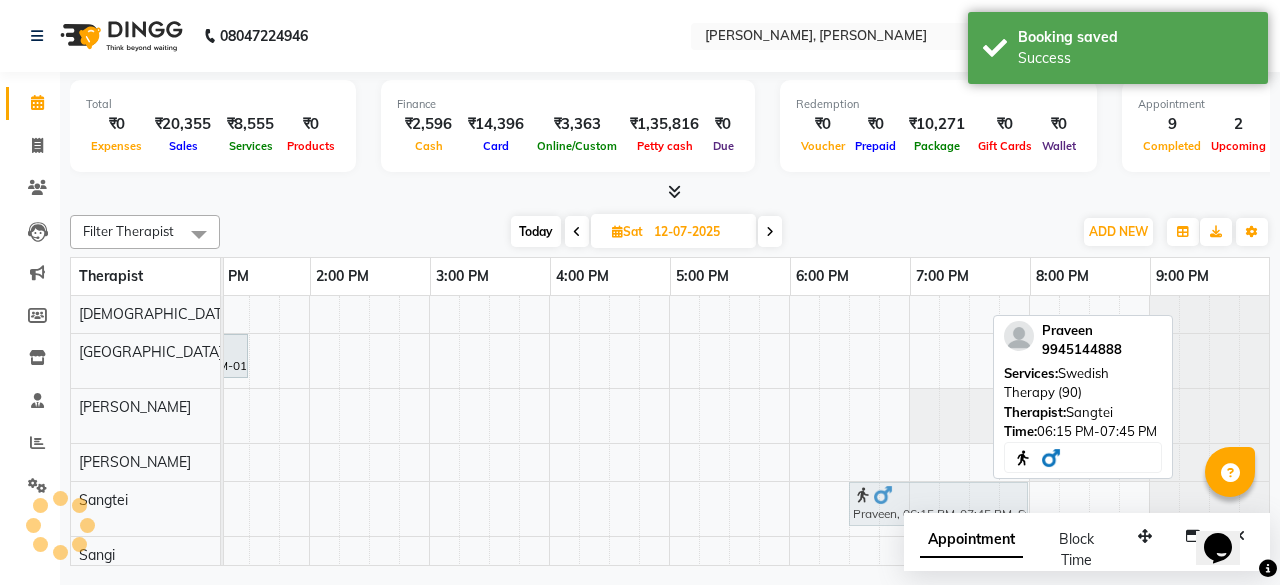 drag, startPoint x: 814, startPoint y: 496, endPoint x: 842, endPoint y: 493, distance: 28.160255 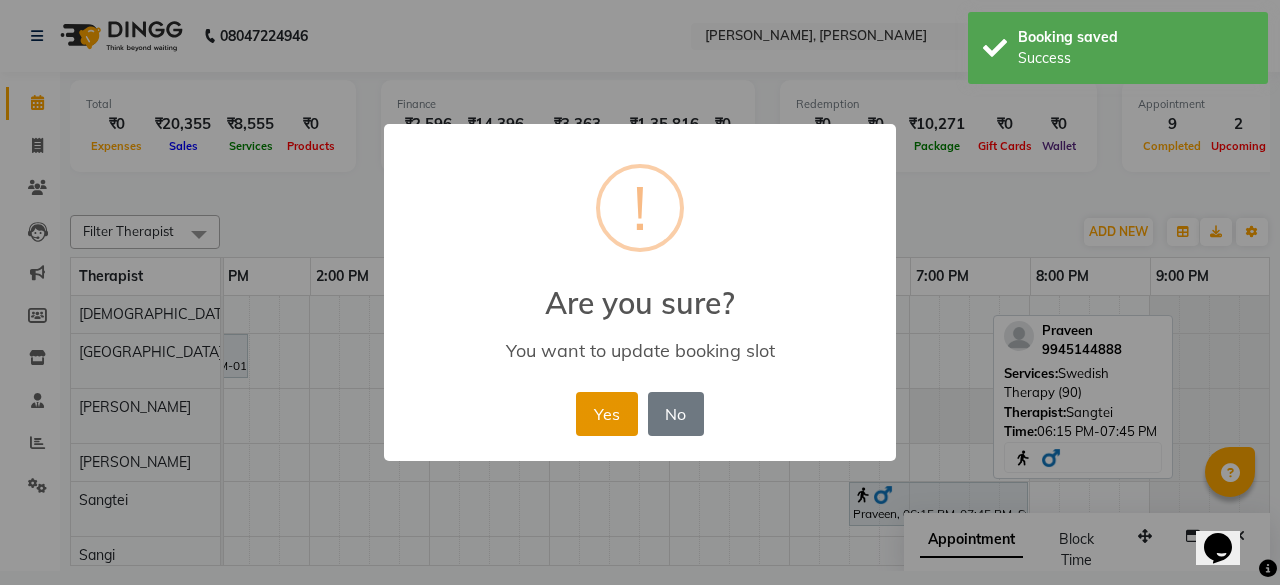 click on "Yes" at bounding box center [606, 414] 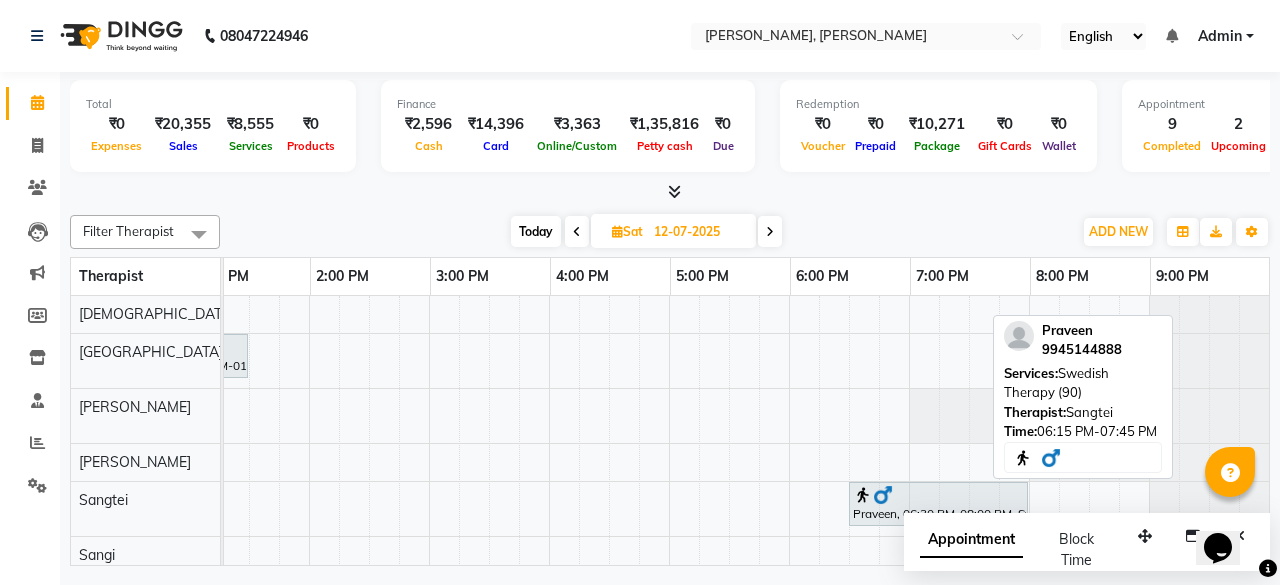 scroll, scrollTop: 0, scrollLeft: 0, axis: both 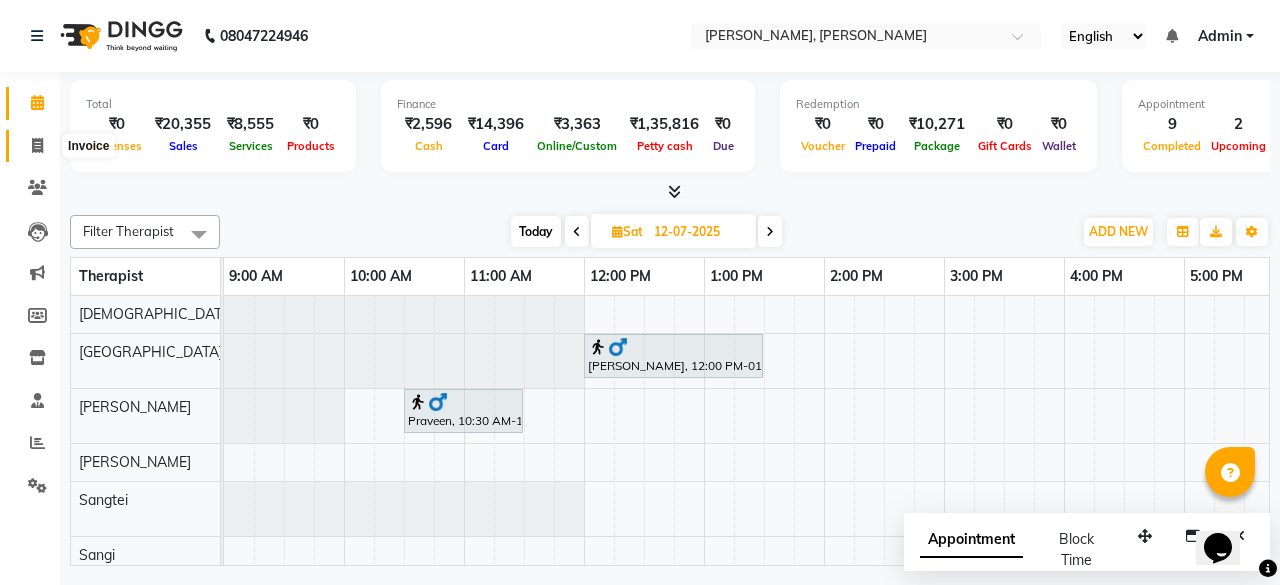 click 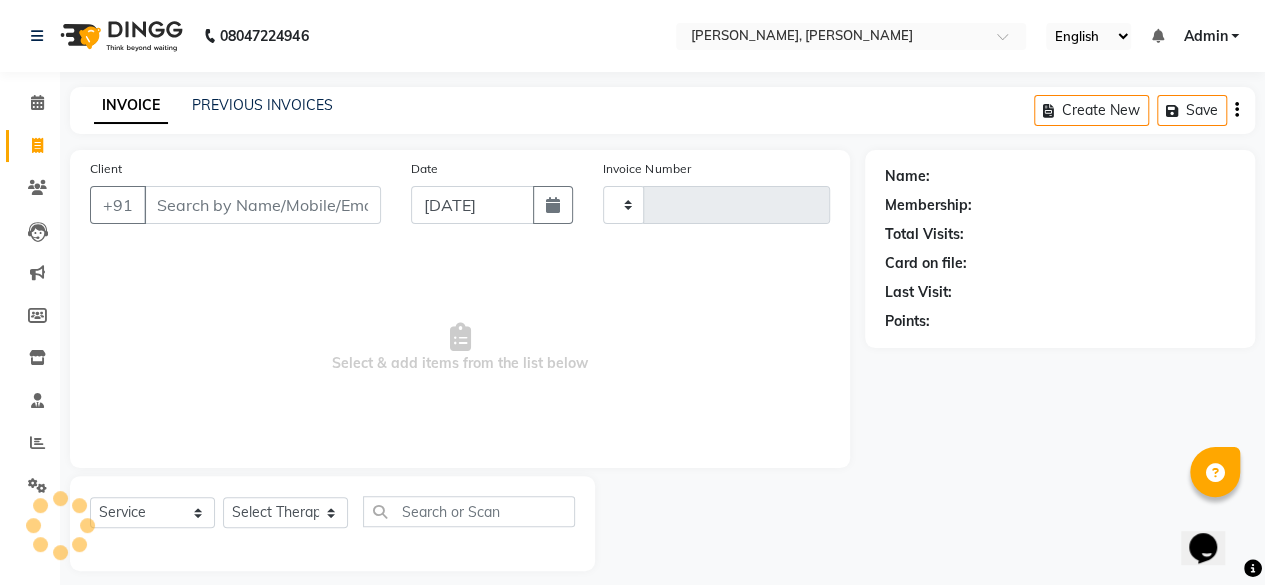 type on "0973" 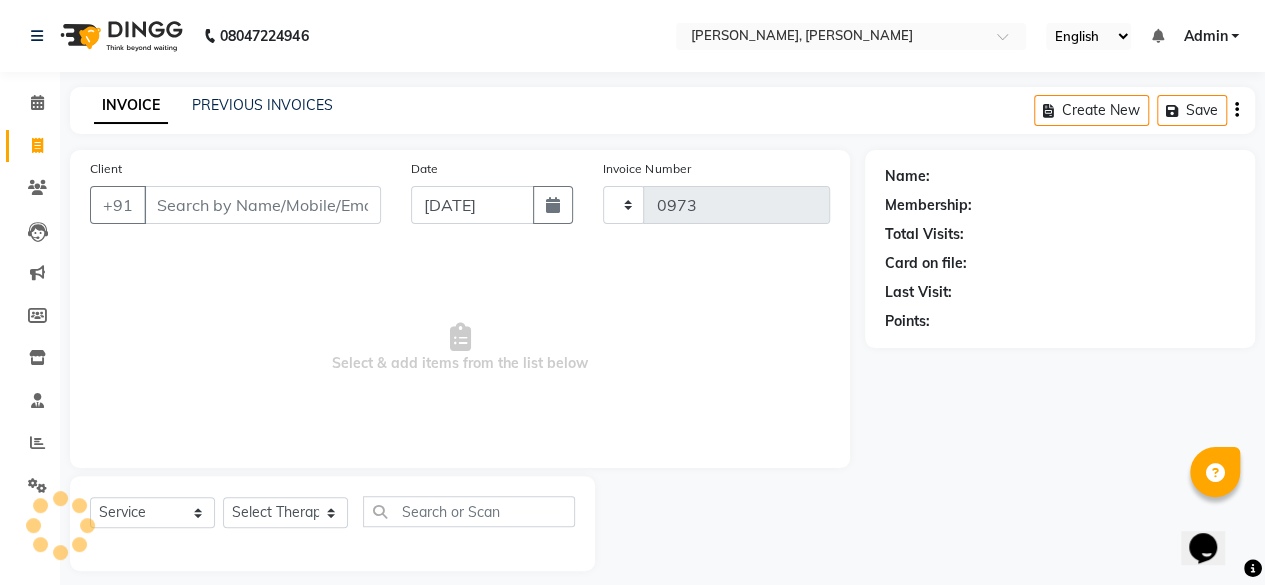 select on "7301" 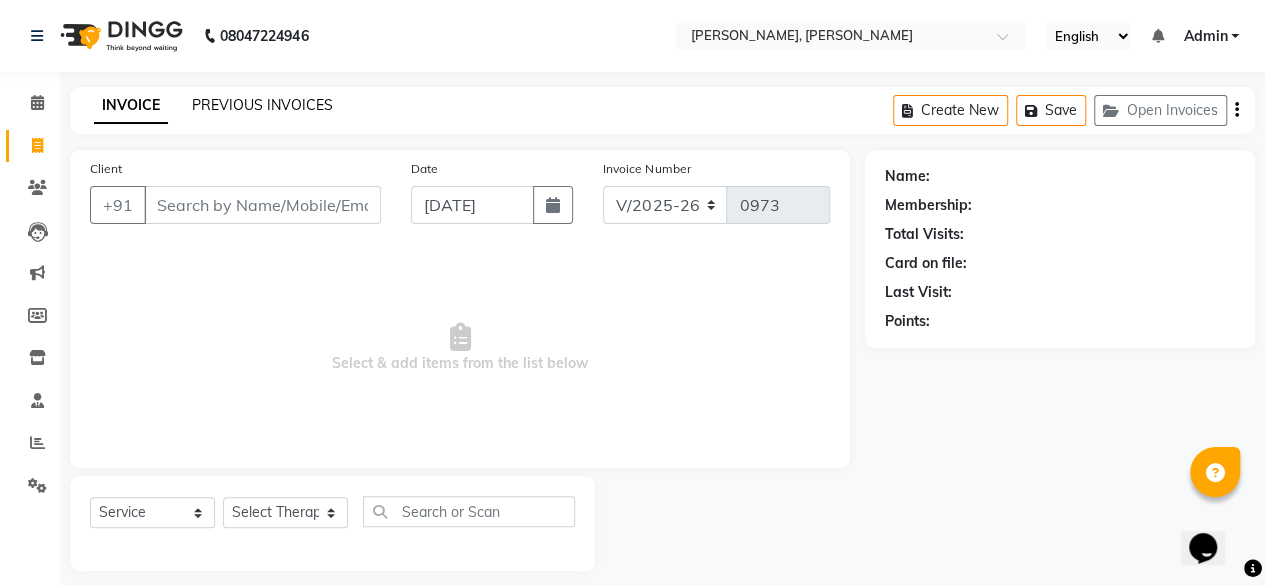 click on "PREVIOUS INVOICES" 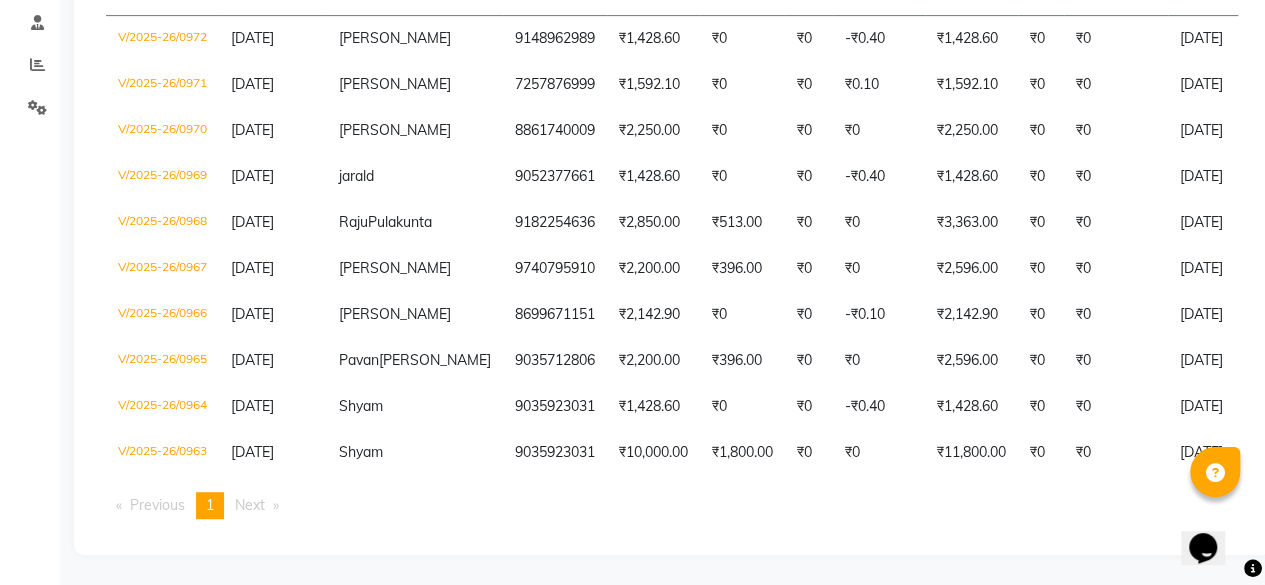 scroll, scrollTop: 428, scrollLeft: 0, axis: vertical 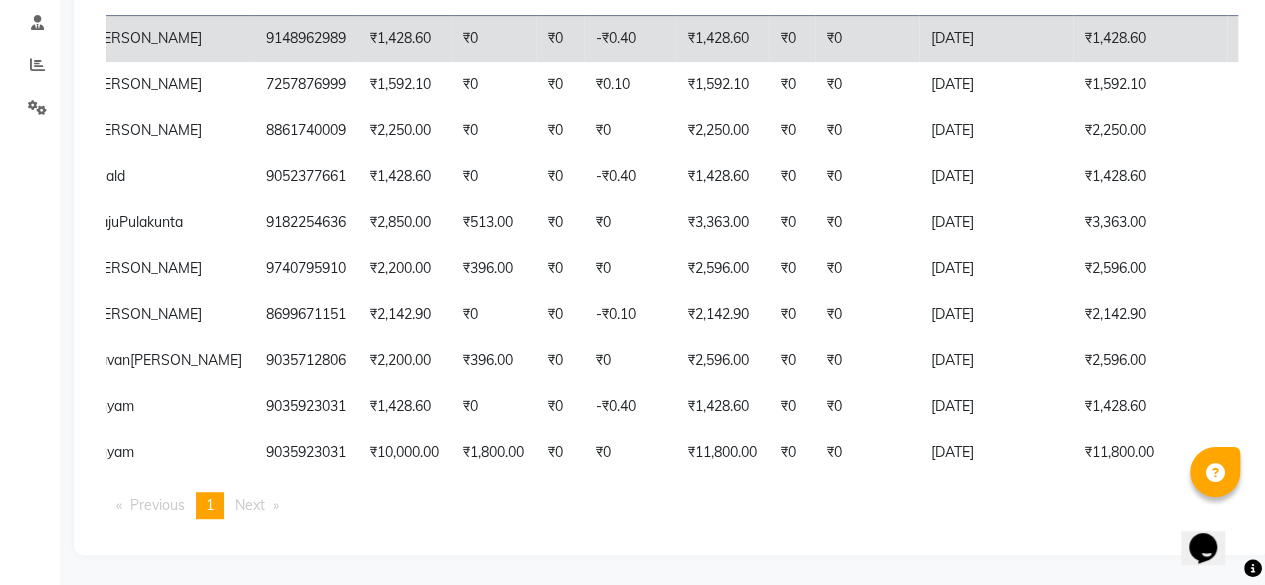 select on "service" 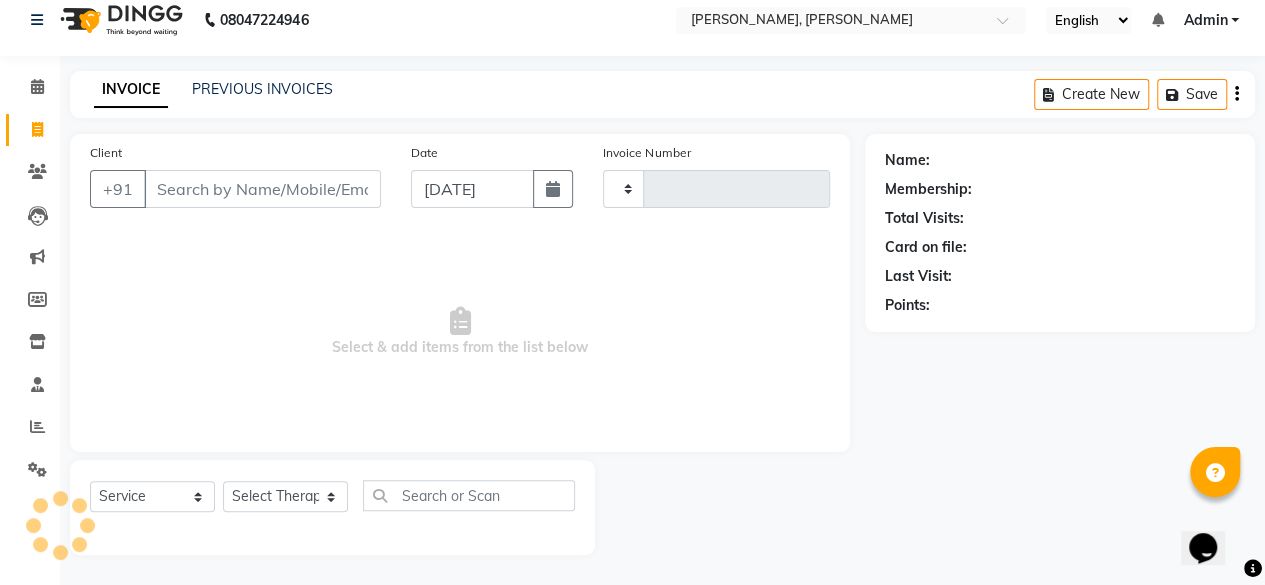 scroll, scrollTop: 15, scrollLeft: 0, axis: vertical 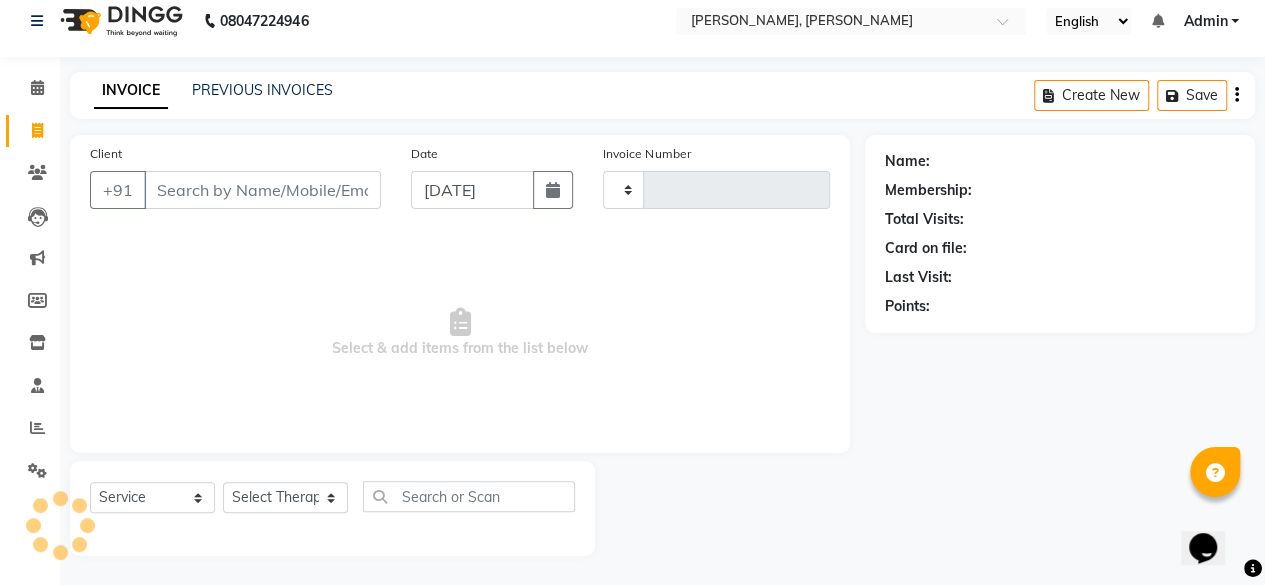 type on "0973" 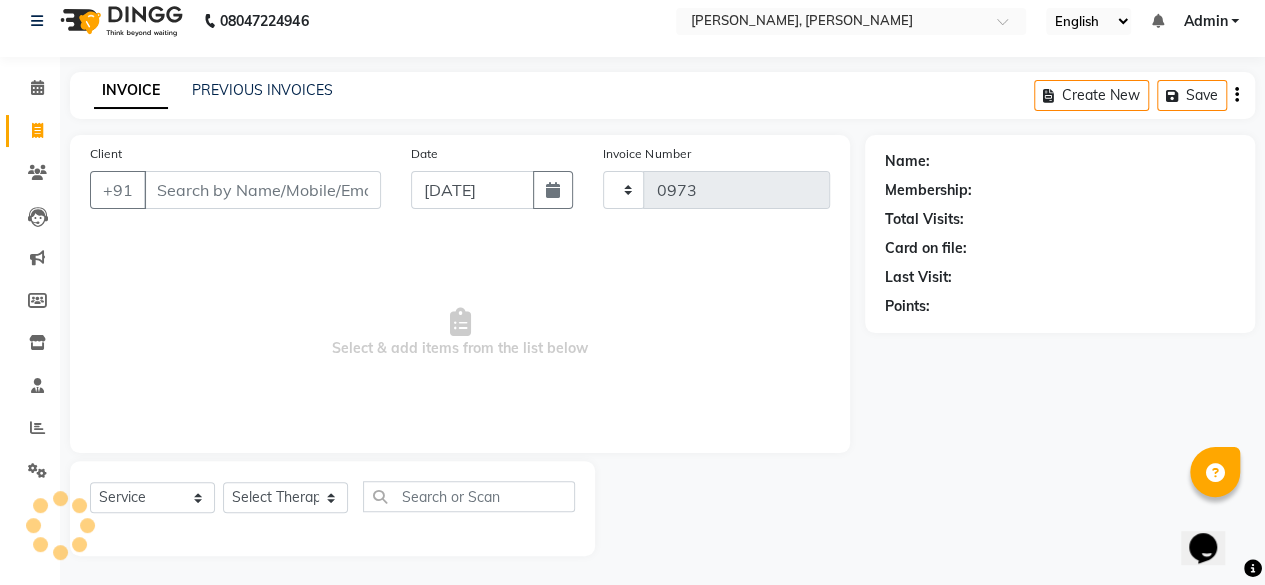 select on "7301" 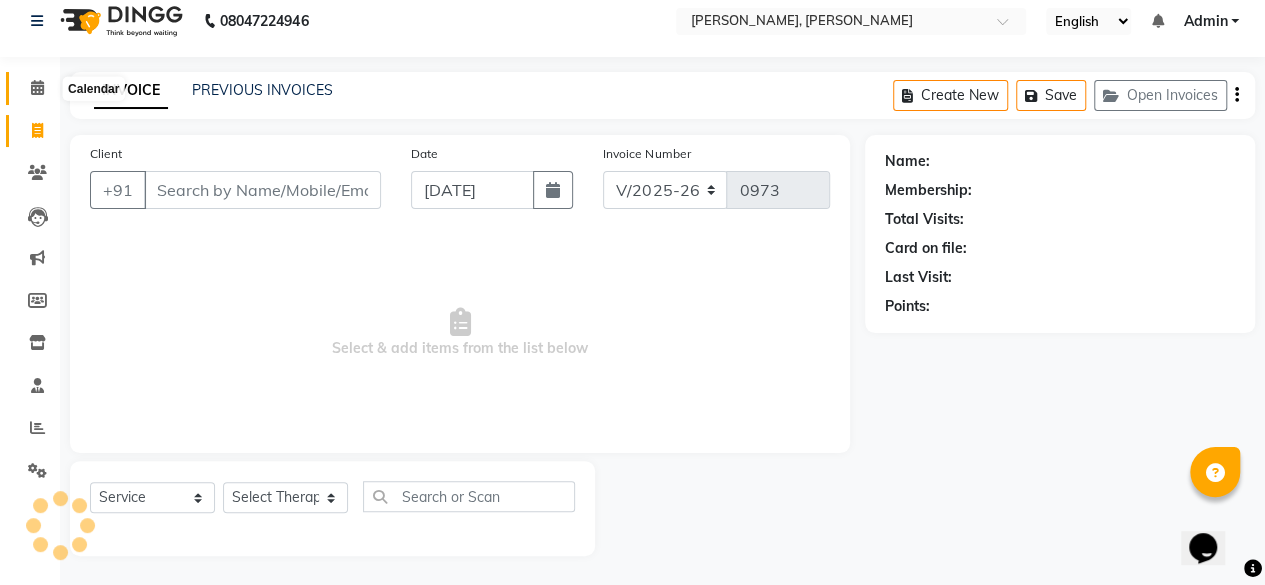 click 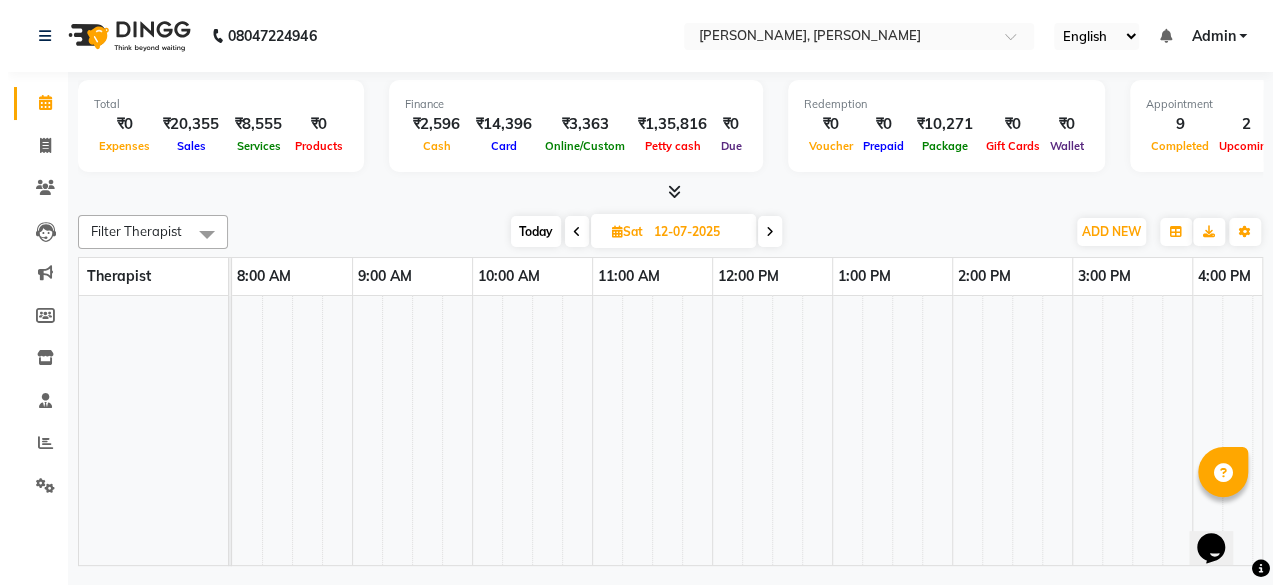 scroll, scrollTop: 0, scrollLeft: 0, axis: both 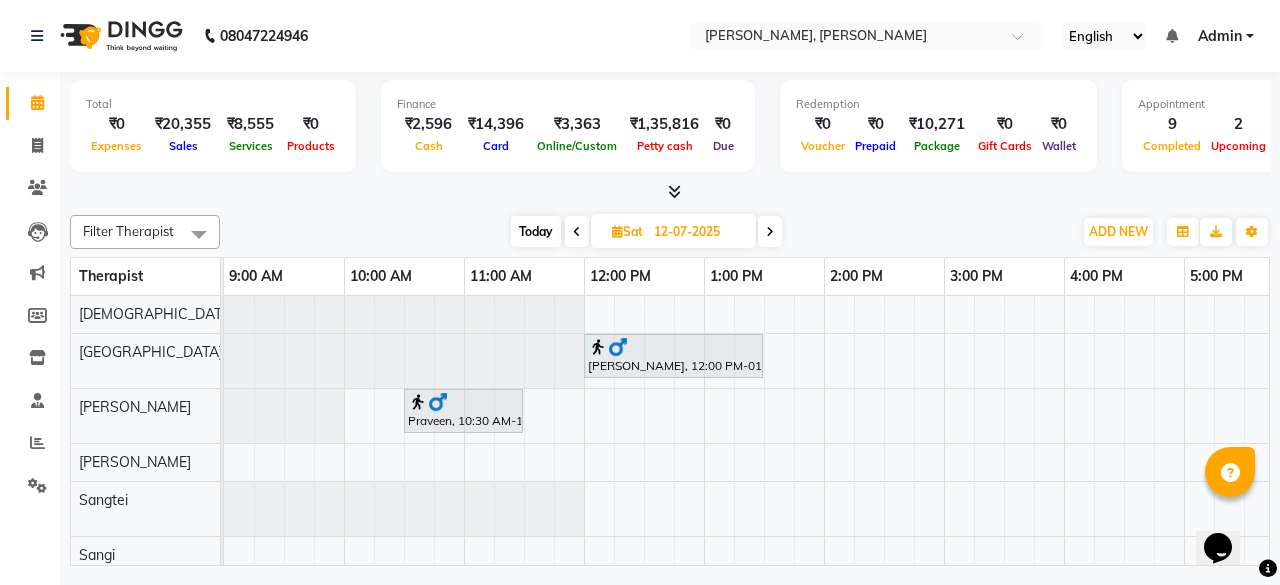 click at bounding box center (577, 232) 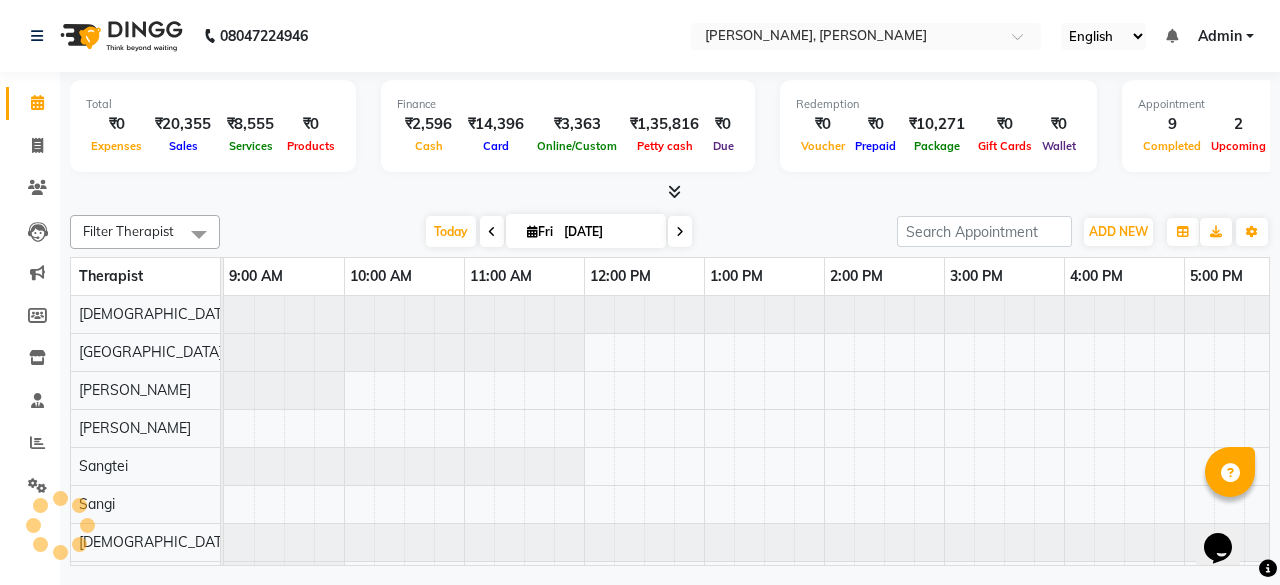 scroll, scrollTop: 0, scrollLeft: 514, axis: horizontal 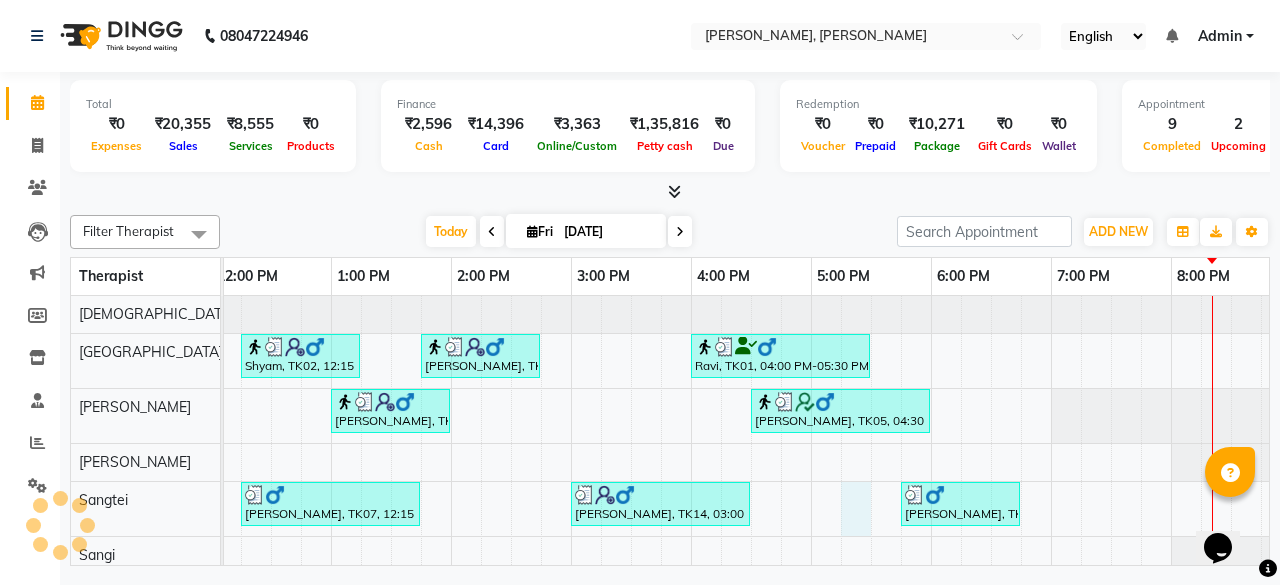 click on "Shyam, TK02, 12:15 PM-01:15 PM, Swedish Therapy (60)     [PERSON_NAME], TK09, 01:45 PM-02:45 PM, Swedish Therapy (60)     Ravi, TK01, 04:00 PM-05:30 PM, Balinese Therapy (90)     jarald, TK04, 10:45 AM-11:45 AM, Deep Tissue Therapy (60 Mins)     [PERSON_NAME], TK08, 01:00 PM-02:00 PM, Swedish Therapy (60)     [PERSON_NAME], TK05, 04:30 PM-06:00 PM, Deep Tissue Therapy (90)     [PERSON_NAME], TK07, 12:15 PM-01:45 PM, Swedish Therapy (90)     [PERSON_NAME], TK14, 03:00 PM-04:30 PM, Swedish Therapy (90)     [PERSON_NAME], TK13, 05:45 PM-06:45 PM, Deep Tissue Therapy (60 Mins)     [PERSON_NAME], TK10, 02:30 PM-03:00 PM, Head, Neck & Shoulder     [PERSON_NAME], TK15, 06:45 PM-07:45 PM, Swedish Therapy (60)     [PERSON_NAME], TK16, 07:45 PM-08:45 PM, Swedish Therapy (60)" at bounding box center (631, 481) 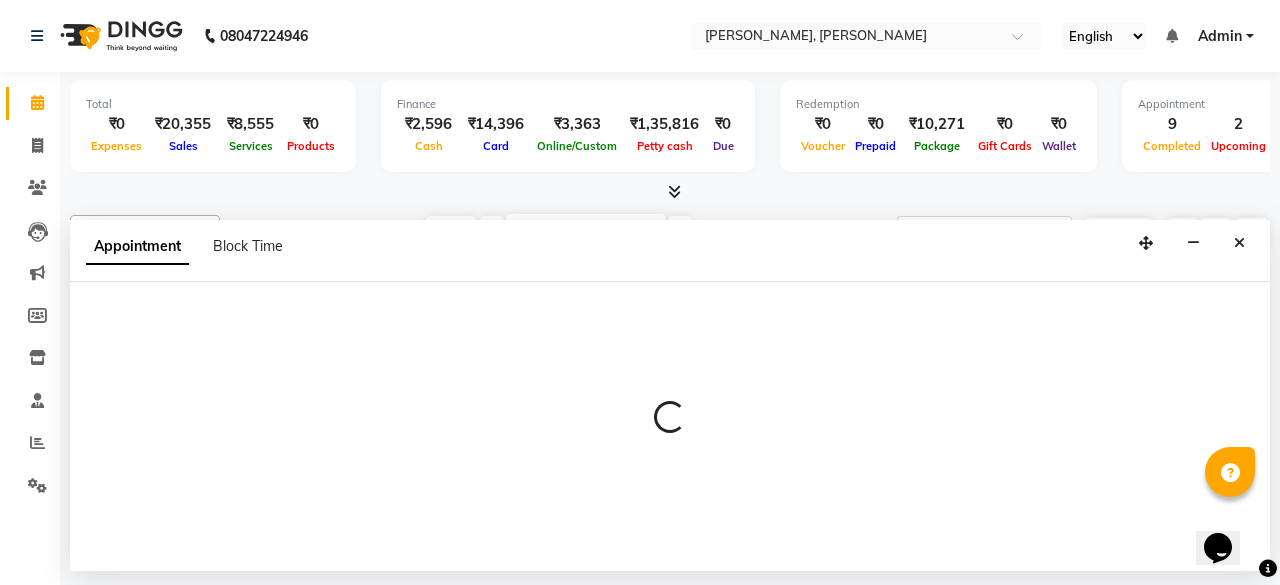 select on "tentative" 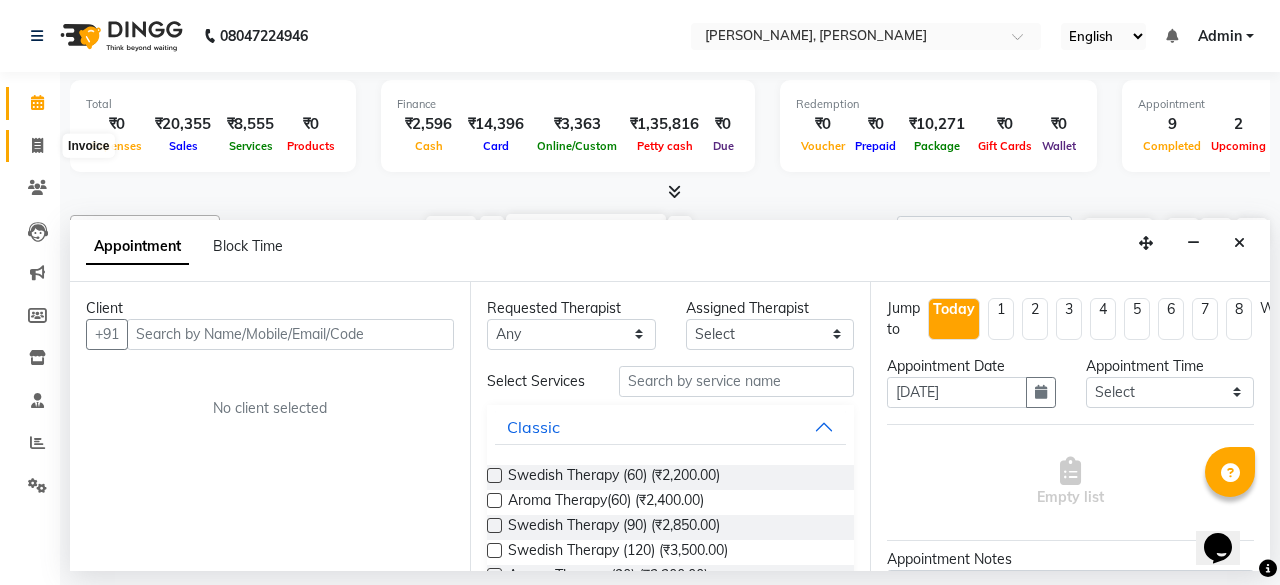 click 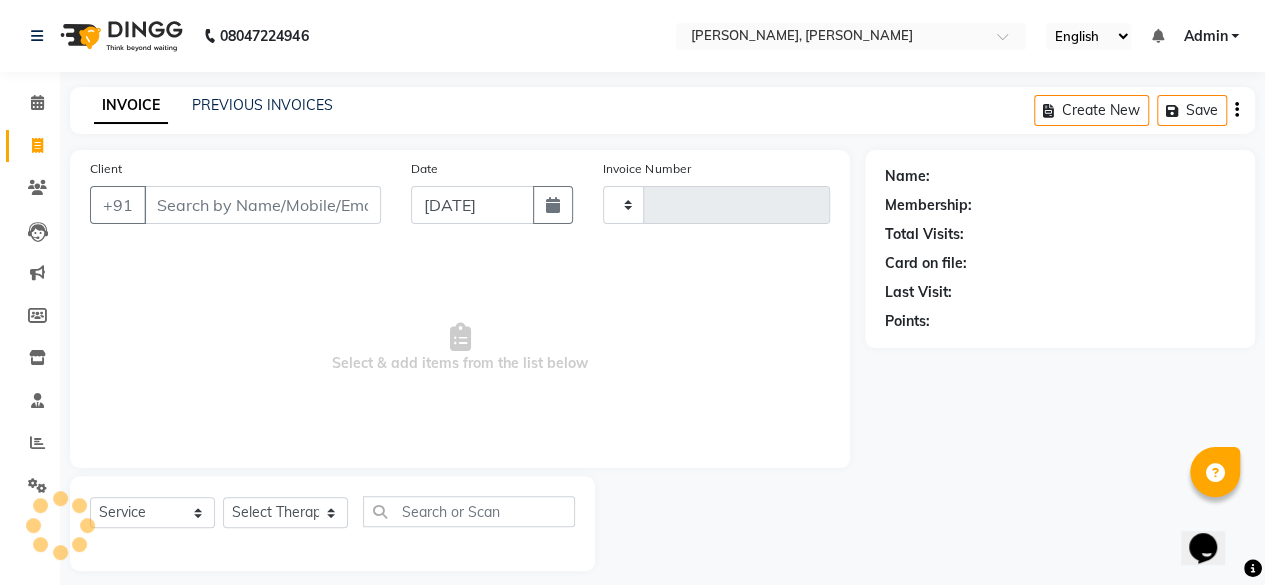 type on "0973" 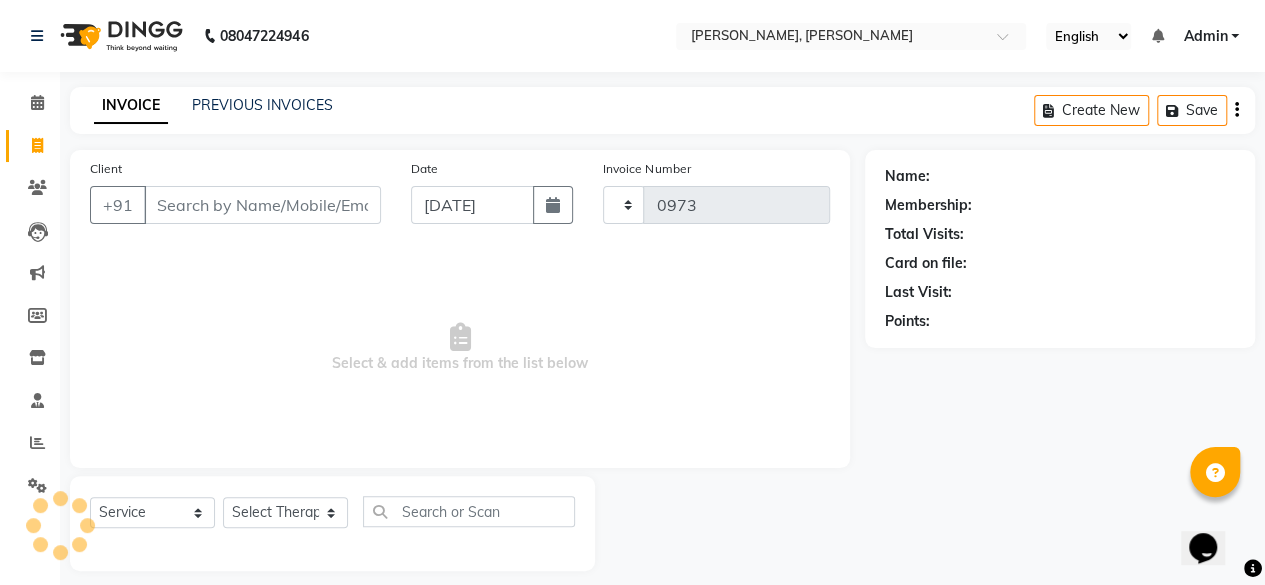 select on "7301" 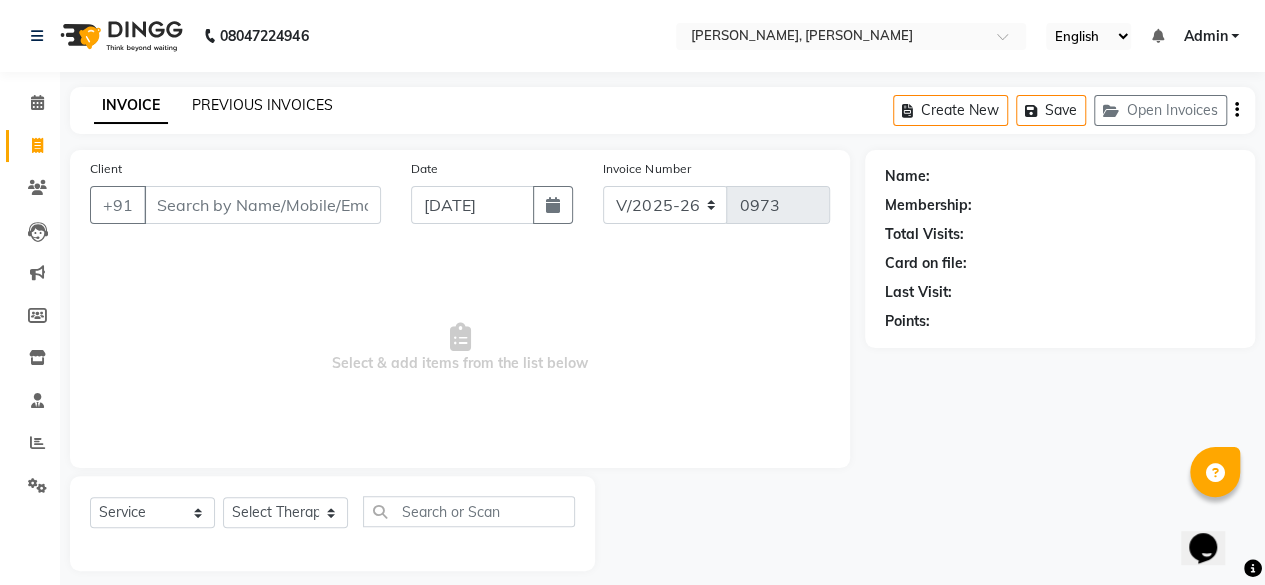 click on "PREVIOUS INVOICES" 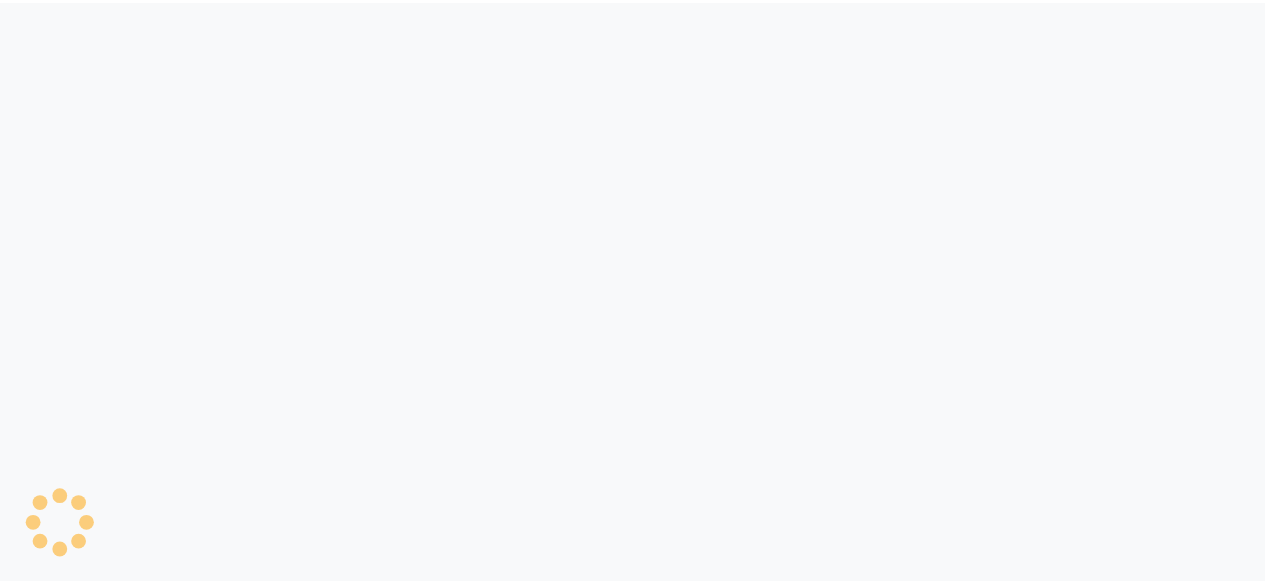 scroll, scrollTop: 0, scrollLeft: 0, axis: both 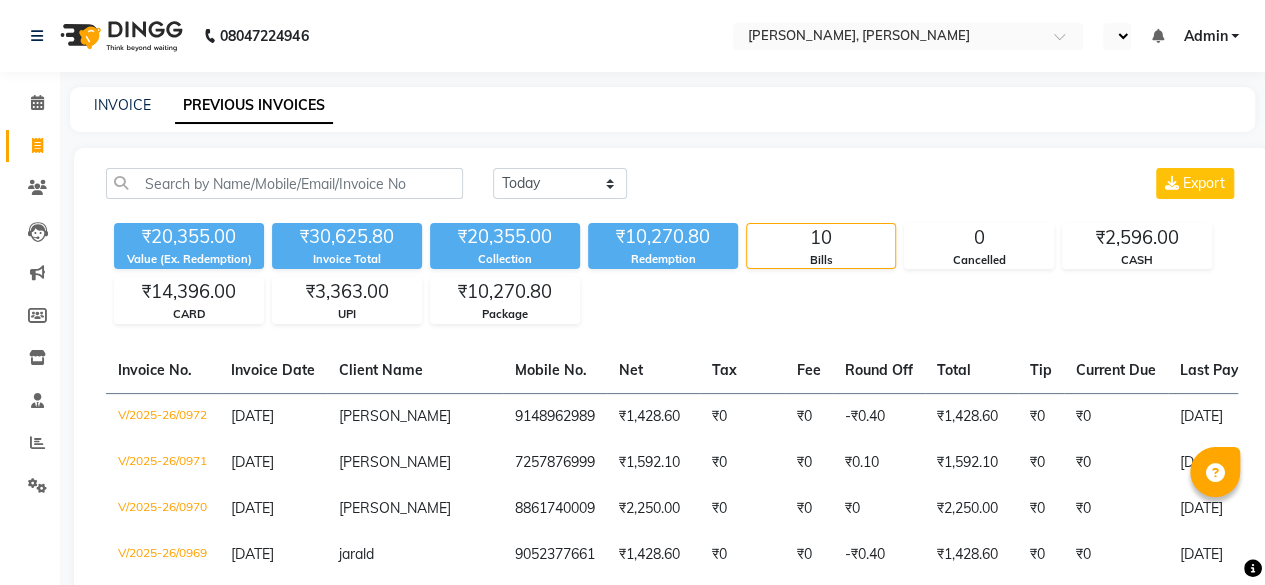 select on "en" 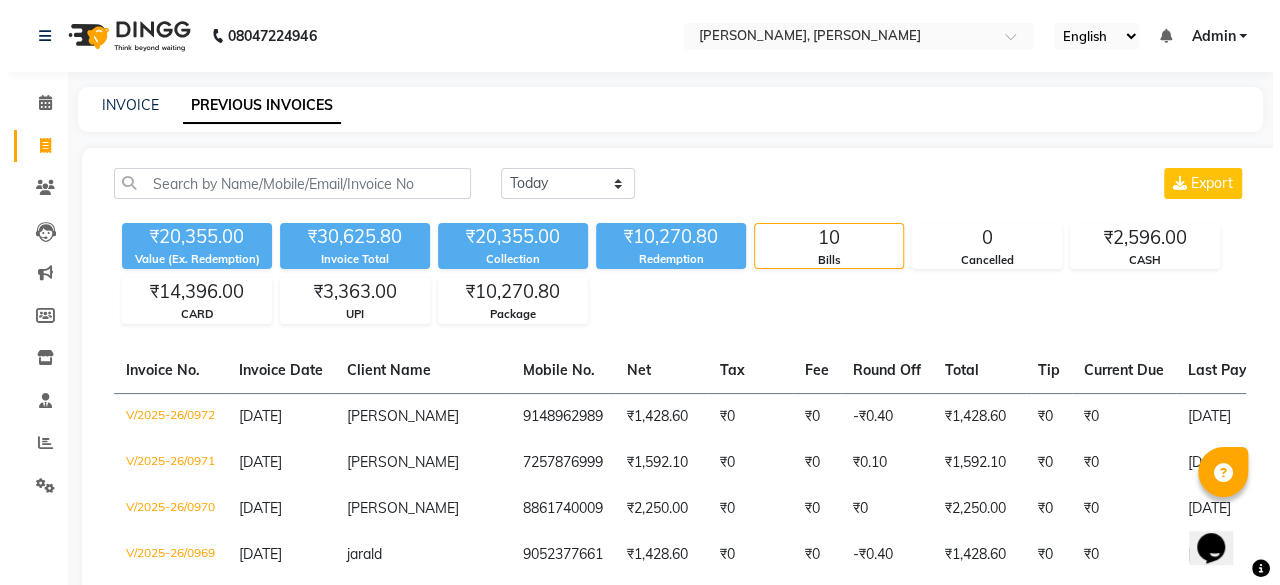 scroll, scrollTop: 0, scrollLeft: 0, axis: both 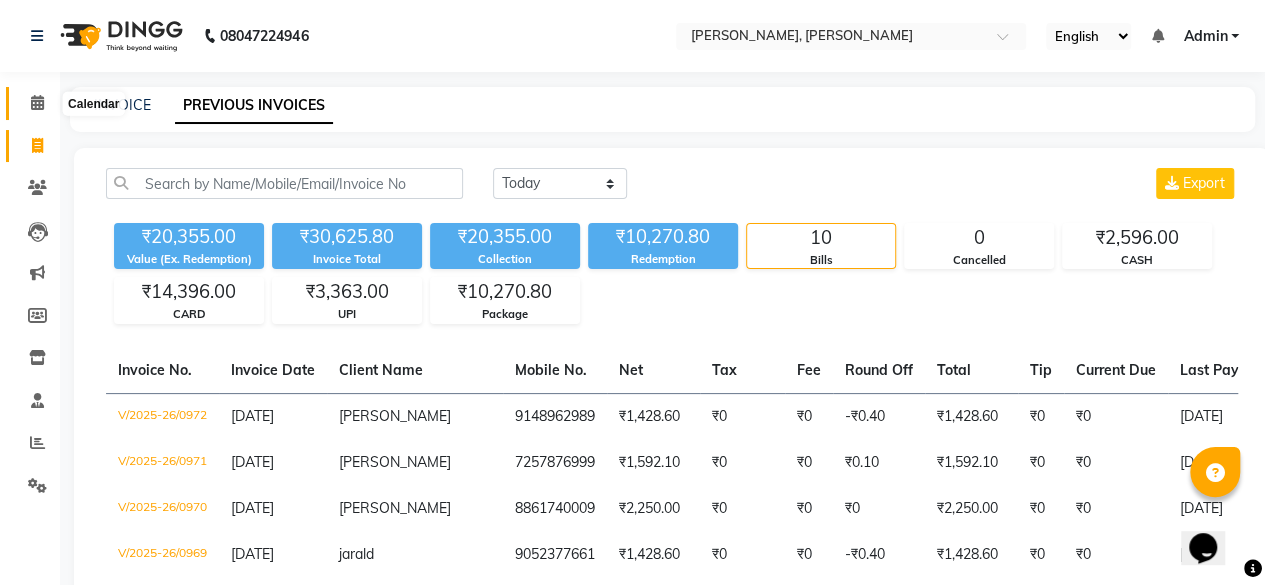 click 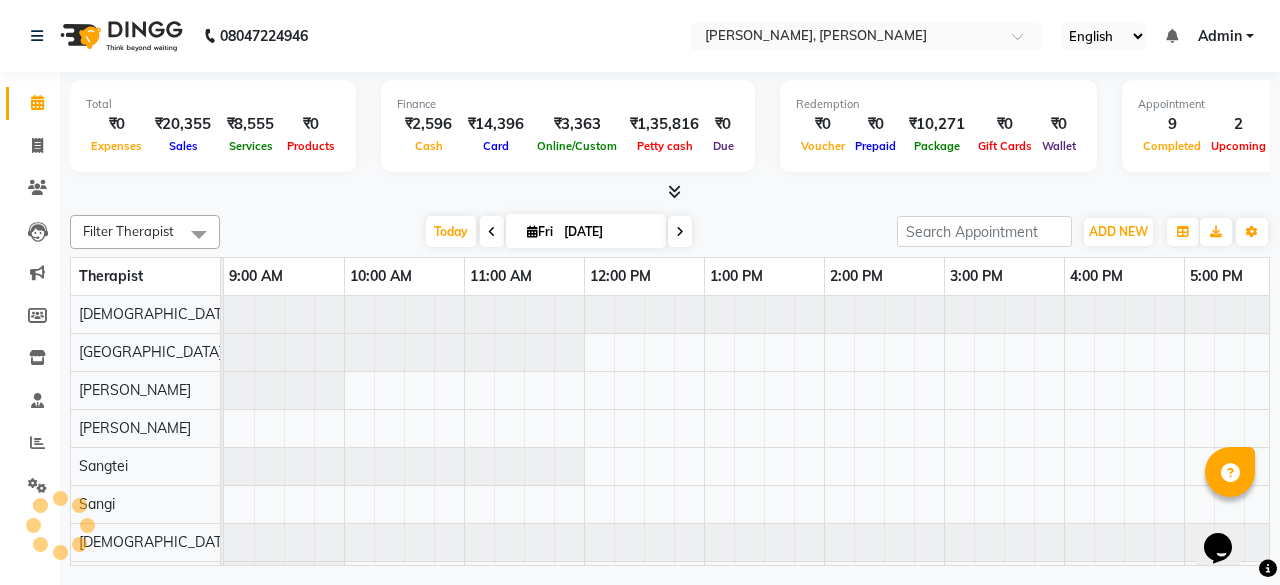 scroll, scrollTop: 0, scrollLeft: 0, axis: both 